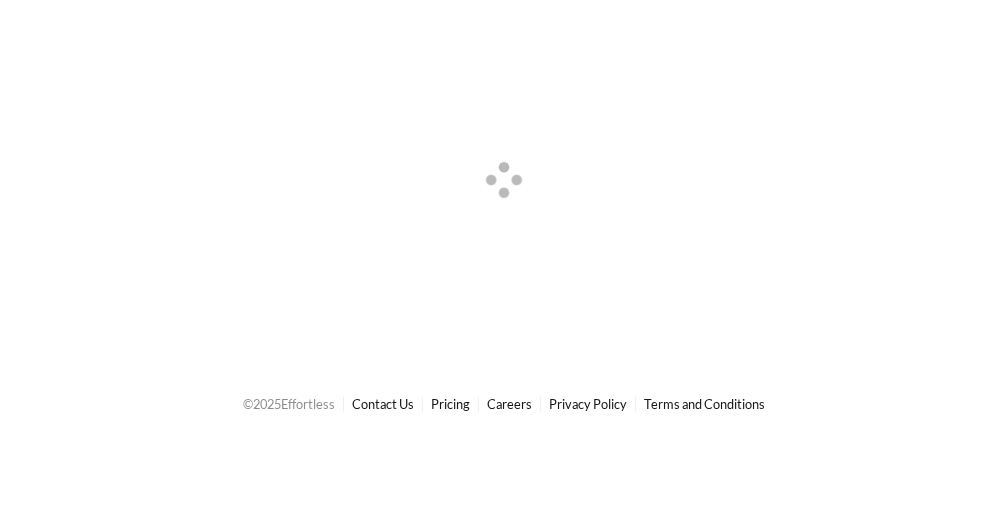 scroll, scrollTop: 0, scrollLeft: 0, axis: both 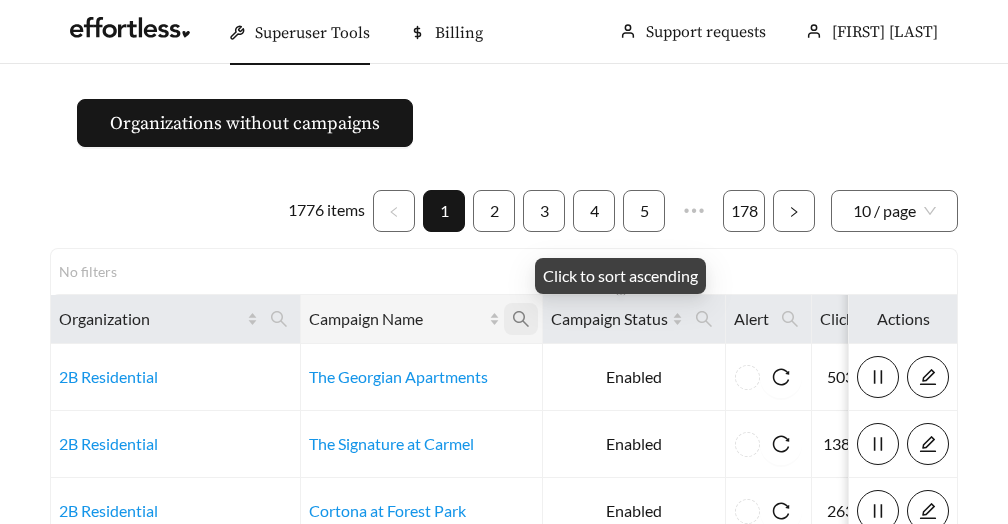 click 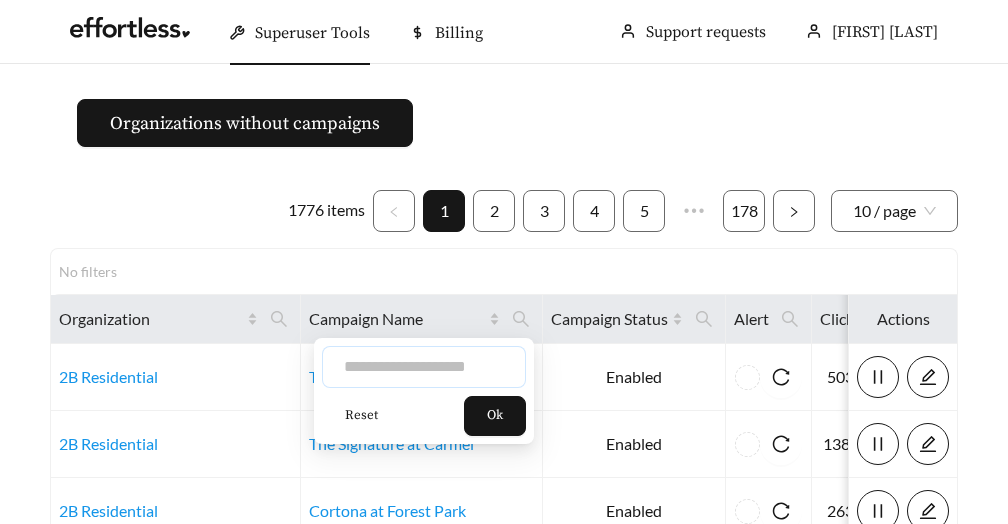 click at bounding box center [424, 367] 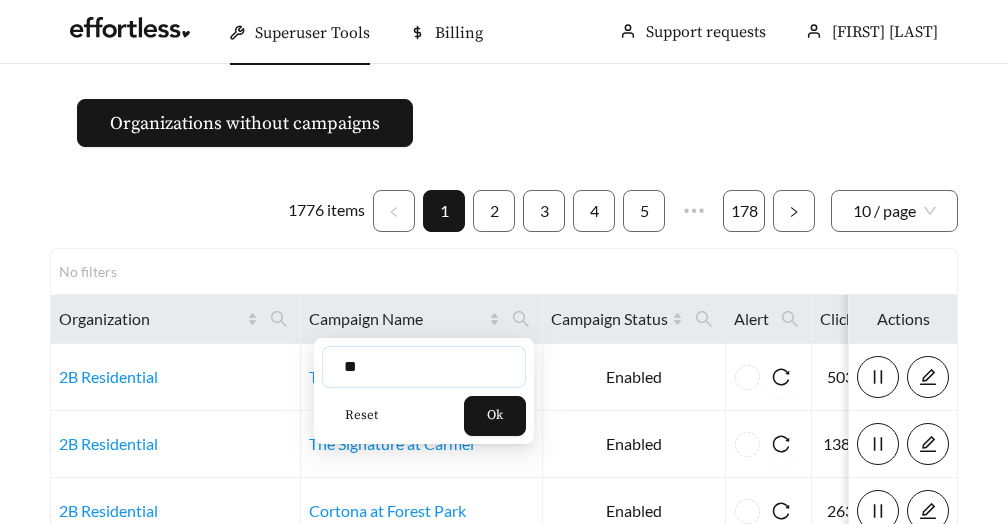 type on "*" 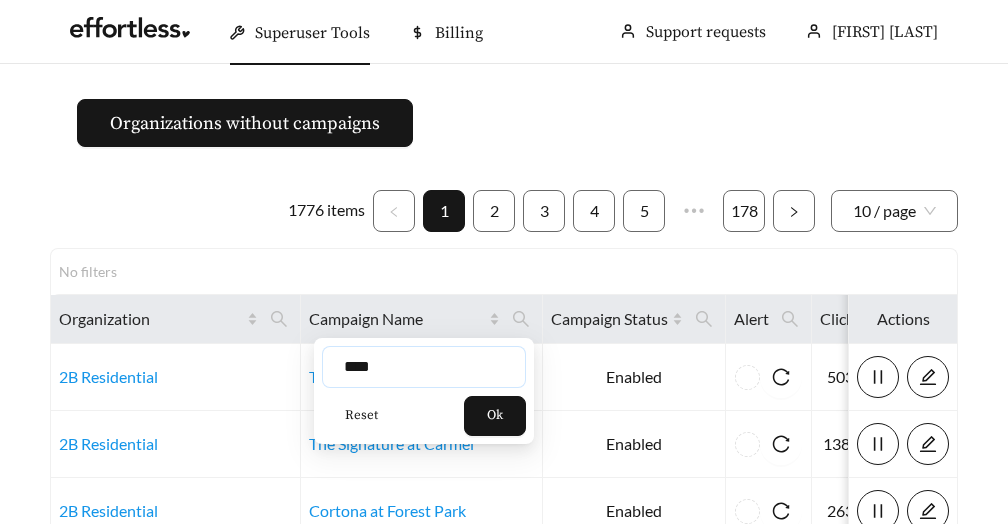 type on "****" 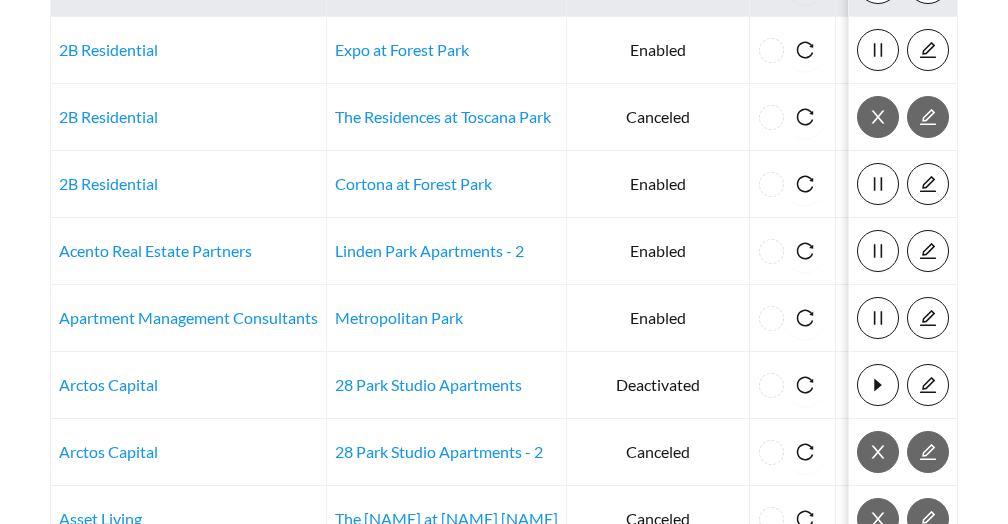 scroll, scrollTop: 666, scrollLeft: 0, axis: vertical 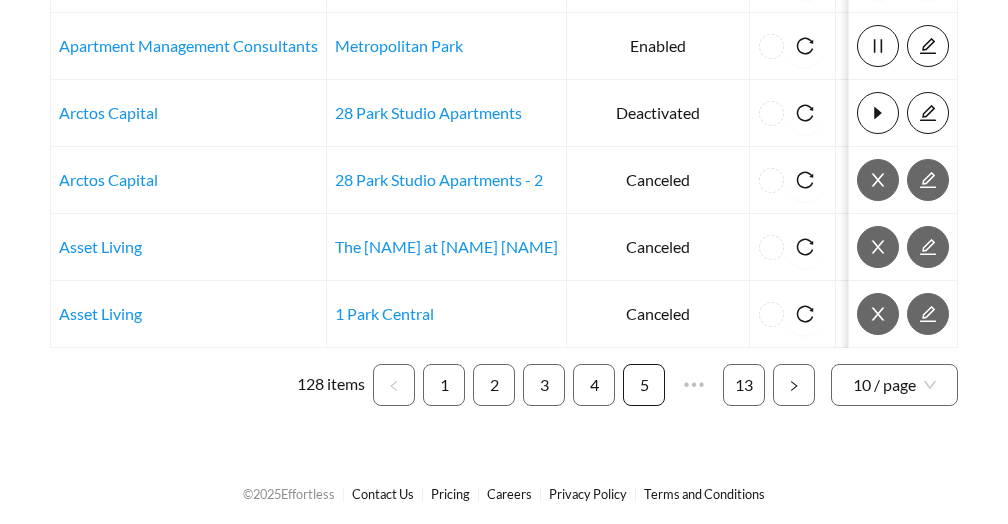 click on "5" at bounding box center (644, 385) 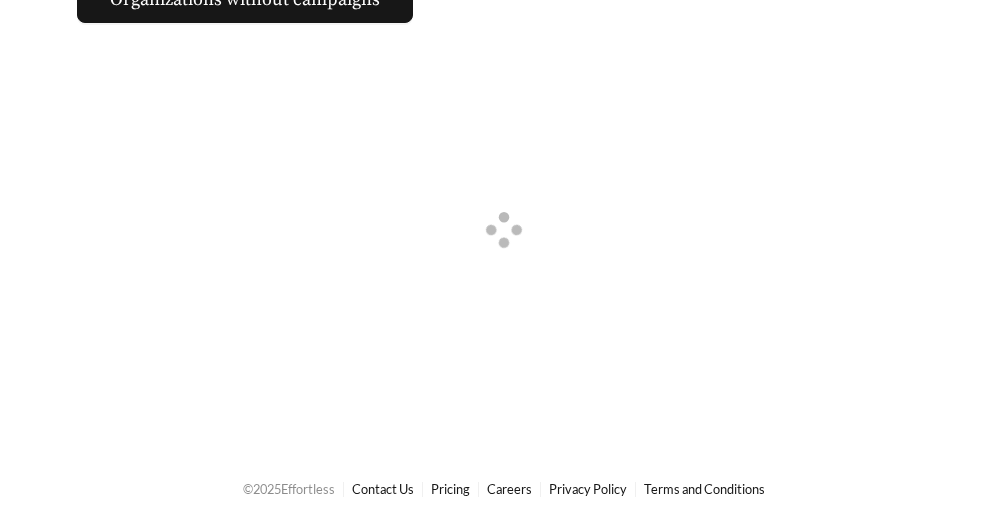 scroll, scrollTop: 666, scrollLeft: 0, axis: vertical 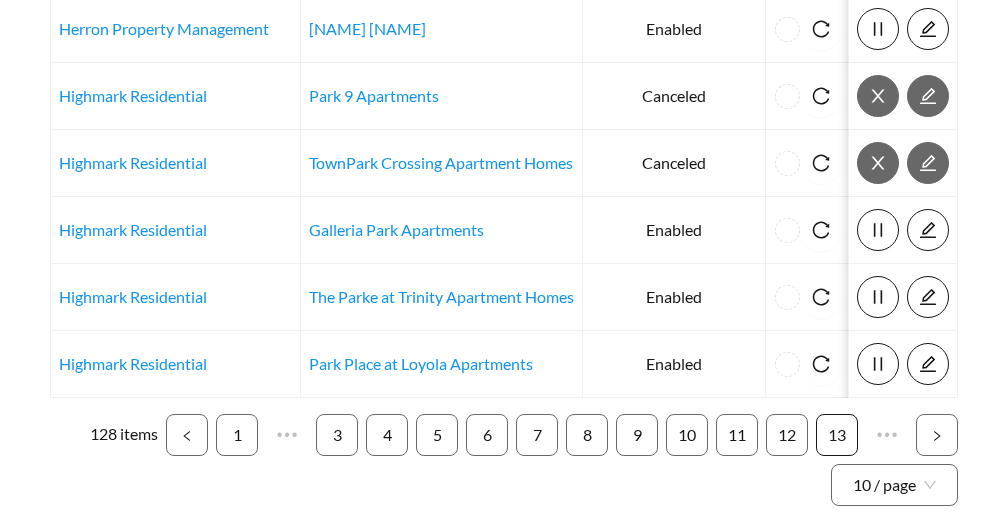 click on "13" at bounding box center (837, 435) 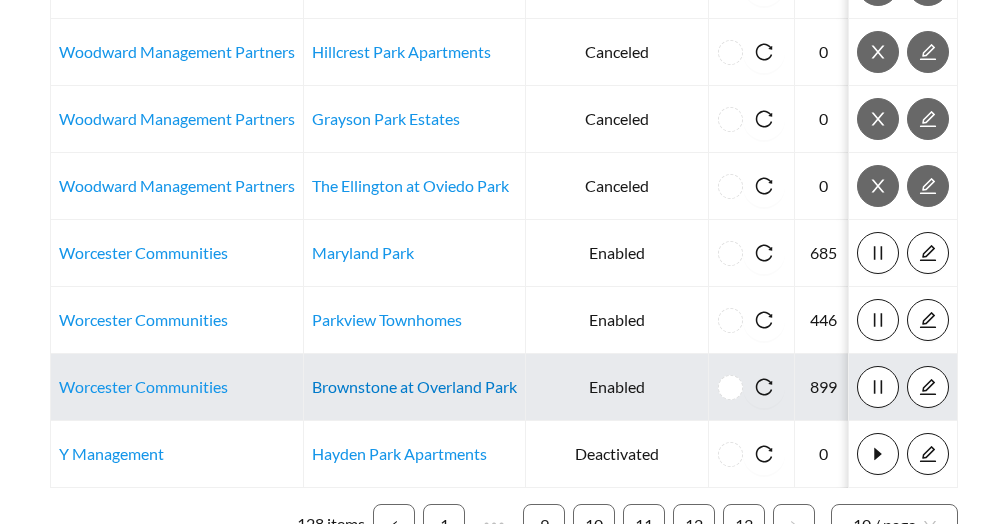 scroll, scrollTop: 450, scrollLeft: 0, axis: vertical 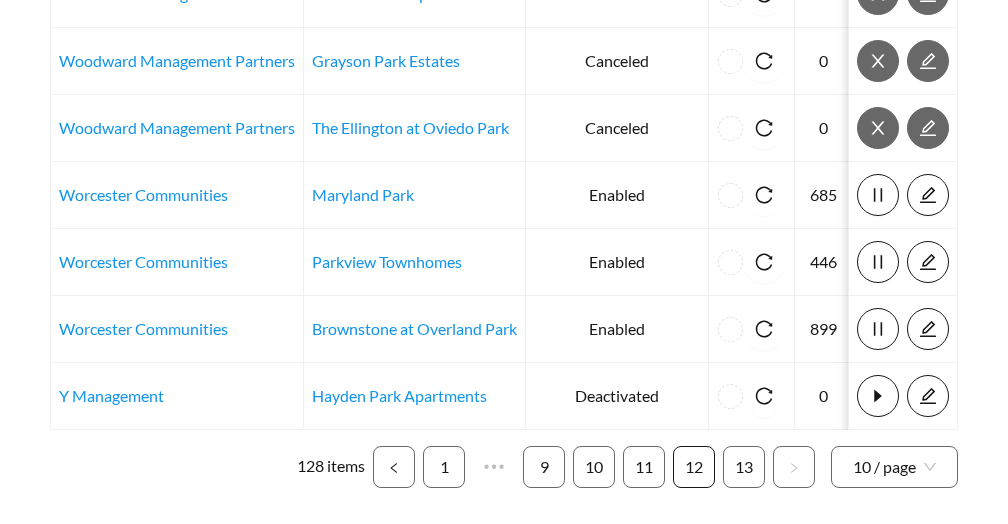 click on "12" at bounding box center (694, 467) 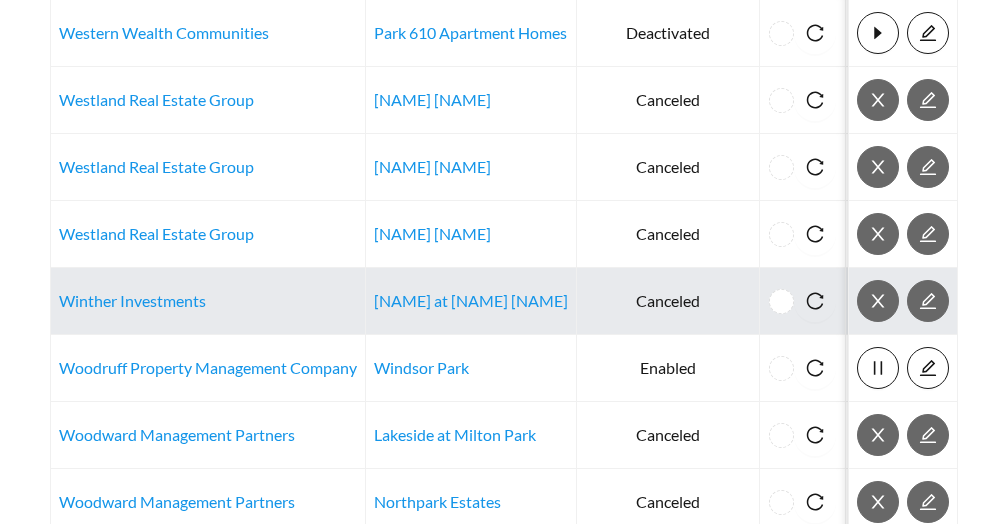 scroll, scrollTop: 666, scrollLeft: 0, axis: vertical 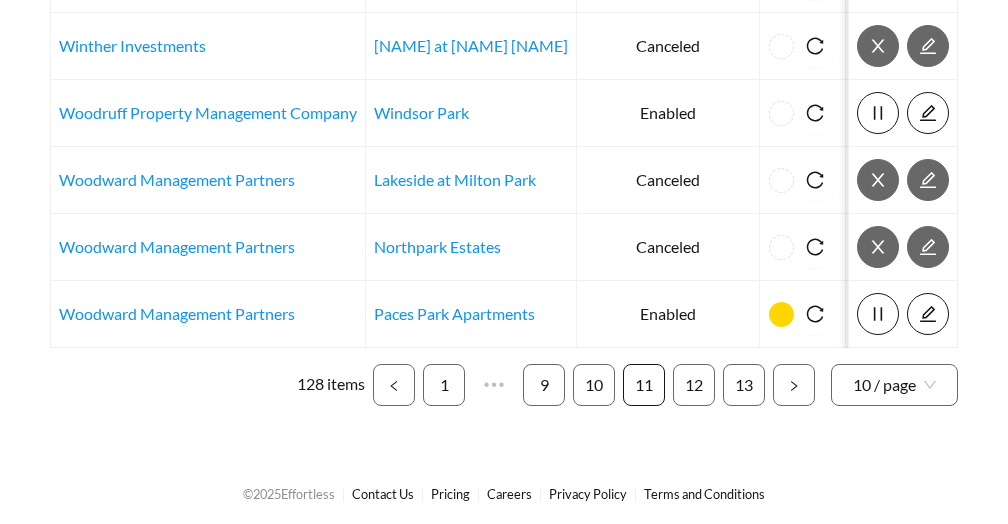 click on "11" at bounding box center [644, 385] 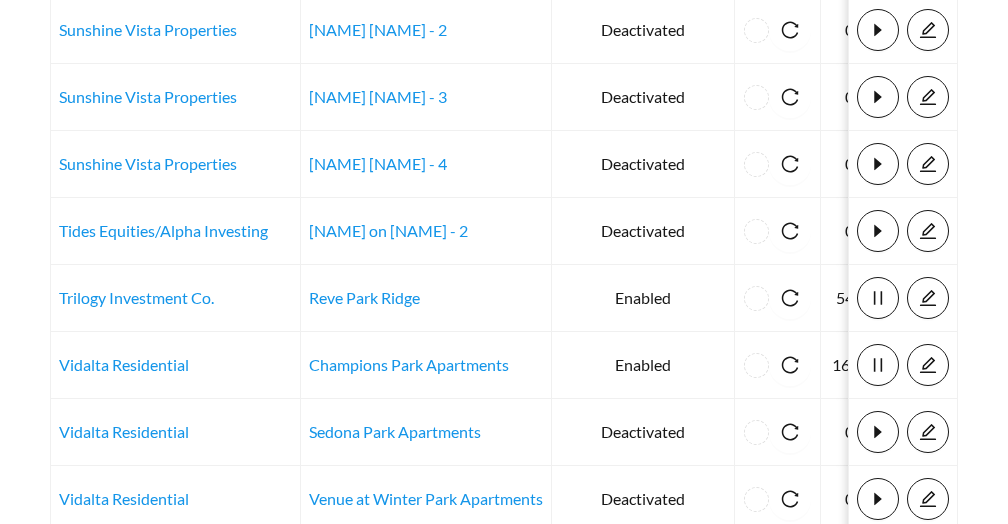 scroll, scrollTop: 346, scrollLeft: 0, axis: vertical 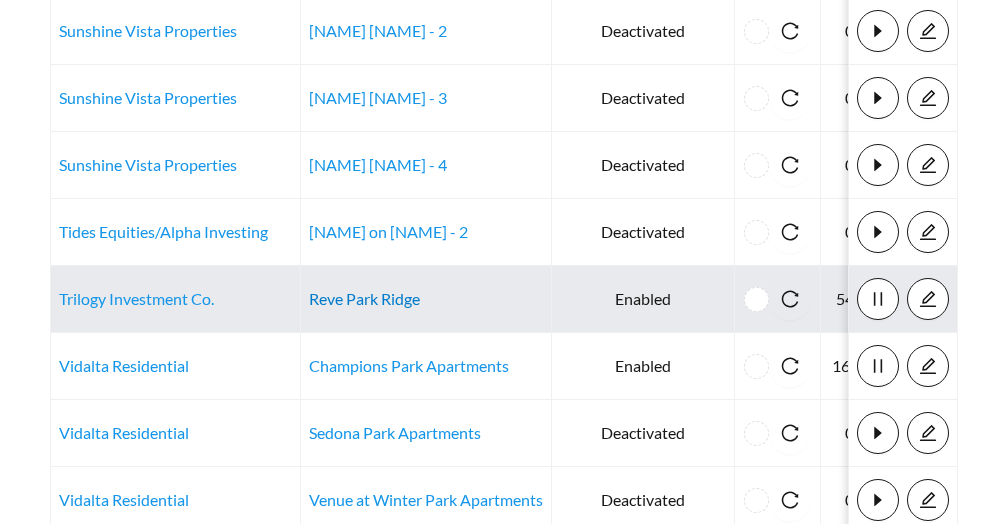 click on "Reve Park Ridge" at bounding box center (364, 298) 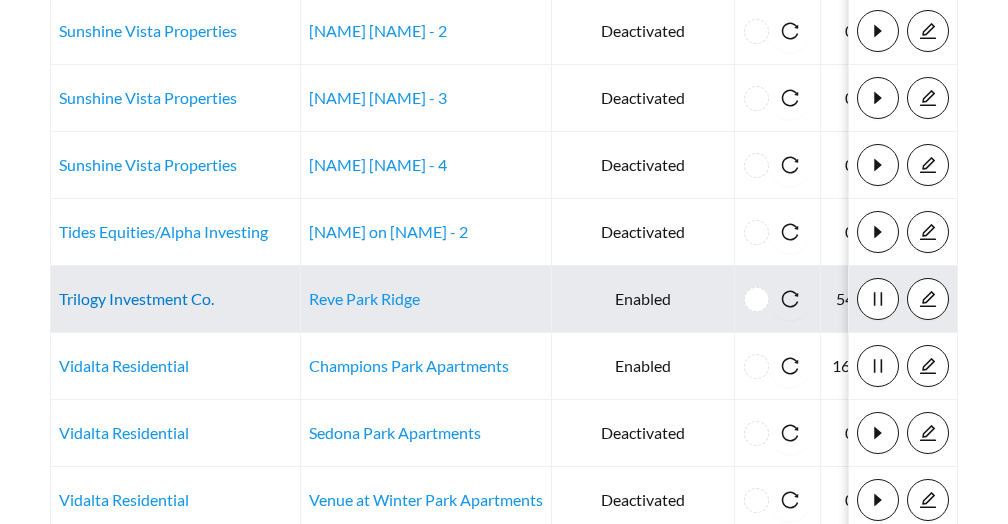 click on "Trilogy Investment Co." at bounding box center (136, 298) 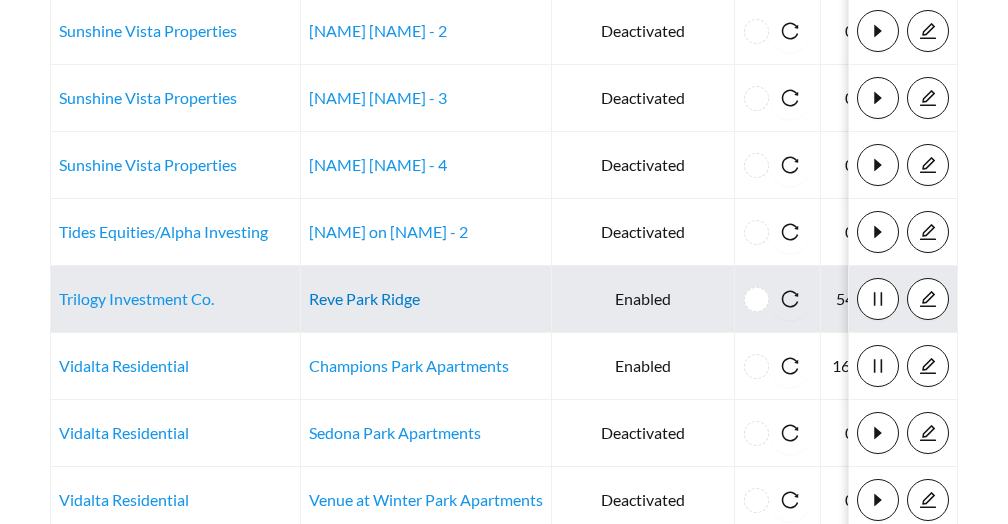 click on "Reve Park Ridge" at bounding box center [364, 298] 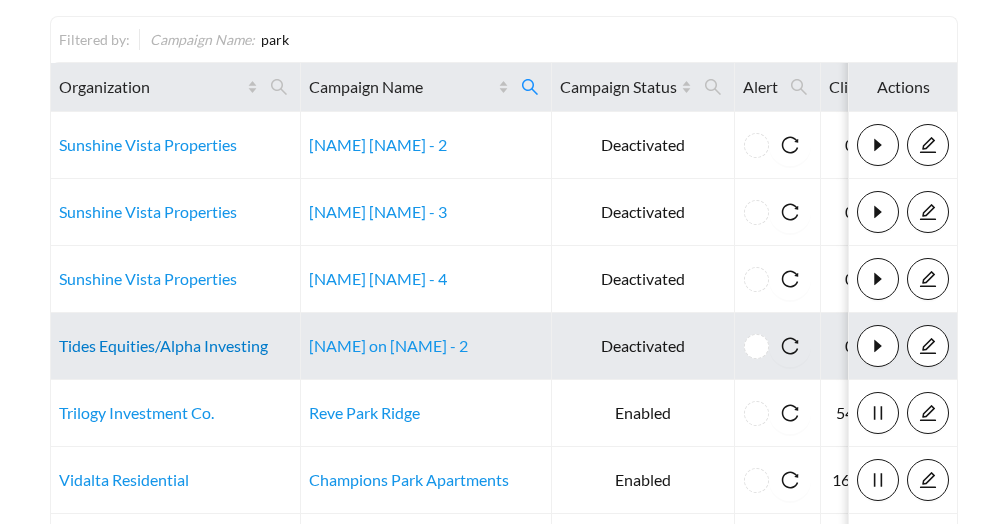 scroll, scrollTop: 229, scrollLeft: 0, axis: vertical 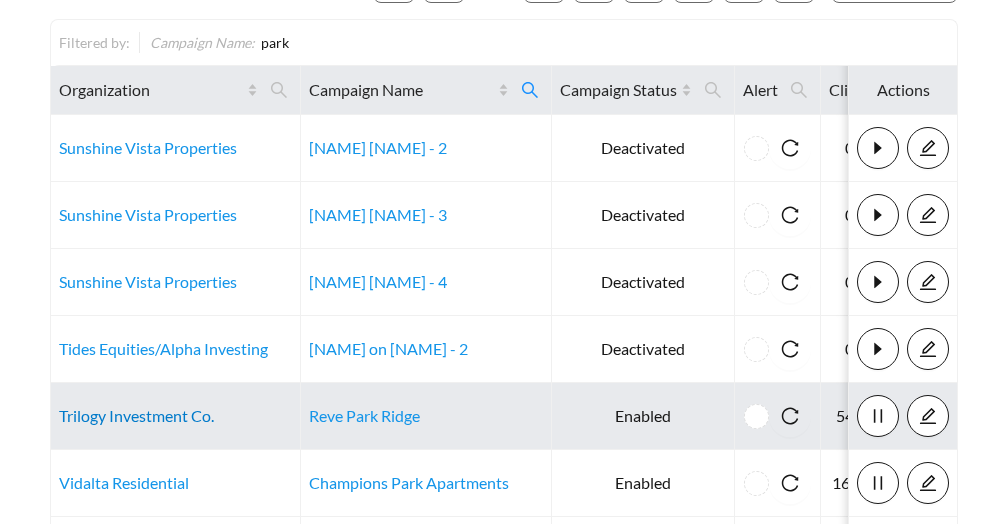 click on "Trilogy Investment Co." at bounding box center [136, 415] 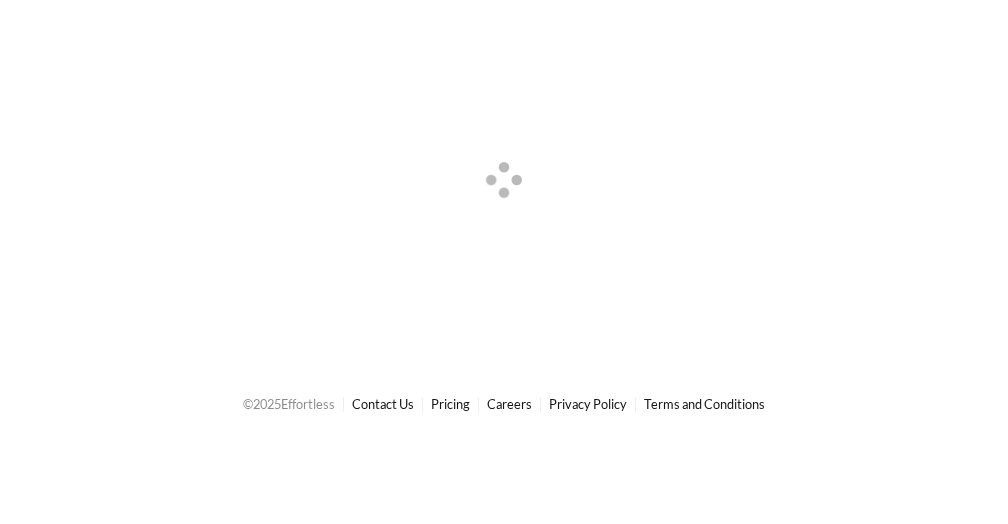 scroll, scrollTop: 0, scrollLeft: 0, axis: both 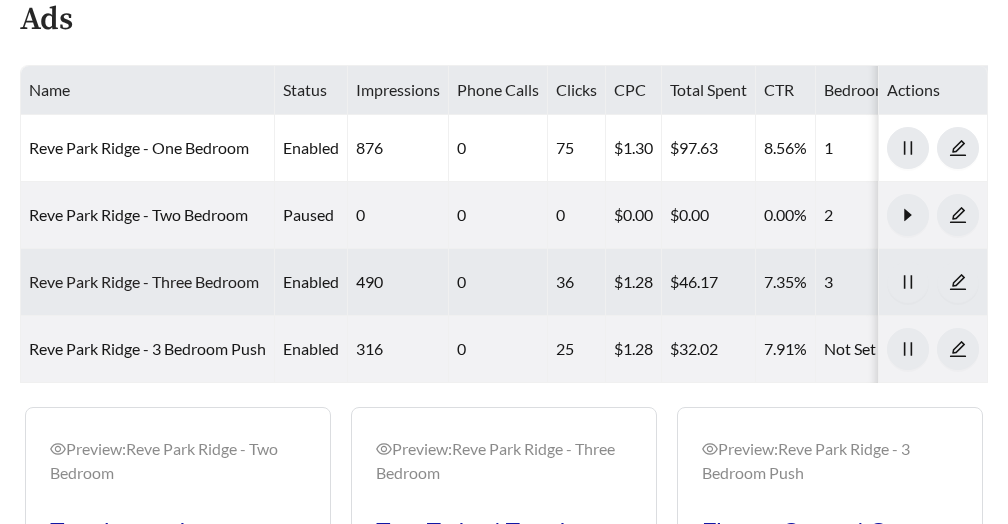 click on "Reve Park Ridge - Three Bedroom" at bounding box center [144, 281] 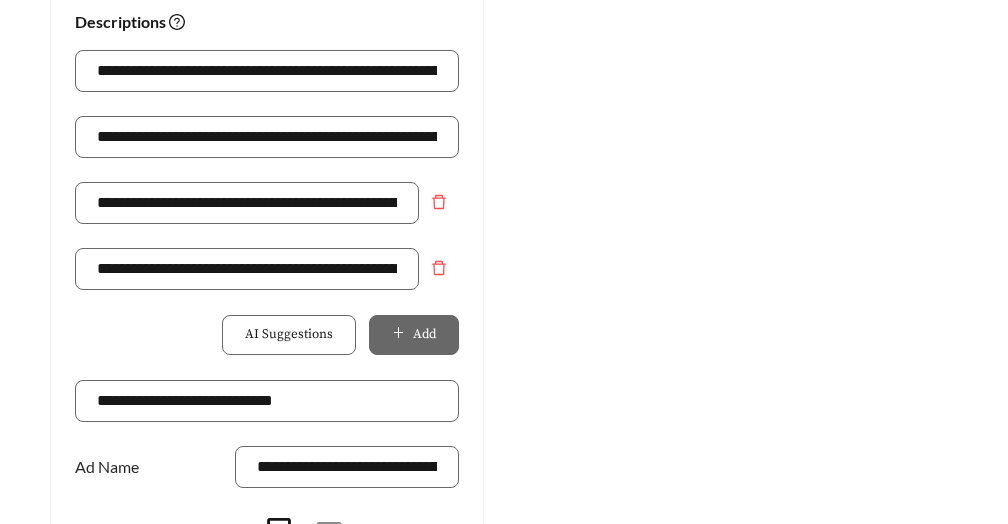 scroll, scrollTop: 1446, scrollLeft: 0, axis: vertical 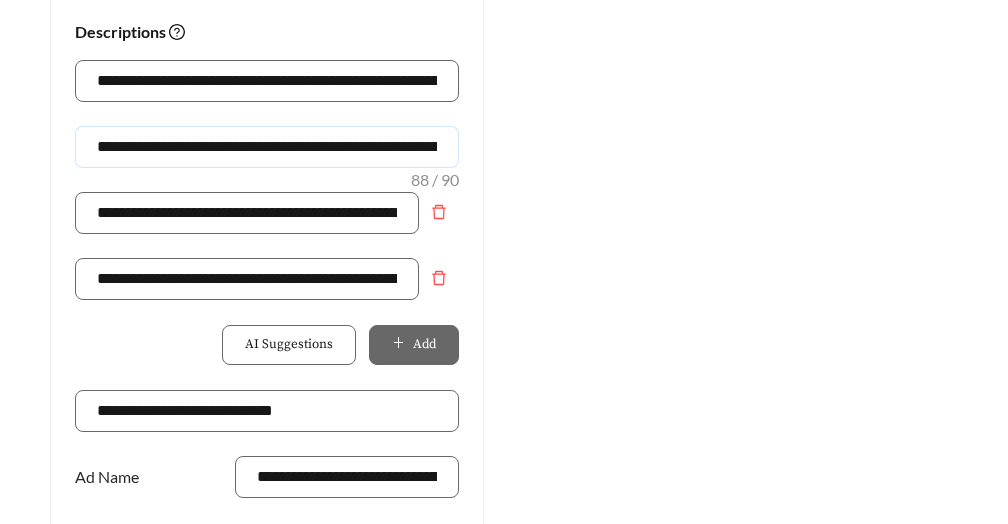 drag, startPoint x: 91, startPoint y: 148, endPoint x: 247, endPoint y: 151, distance: 156.02884 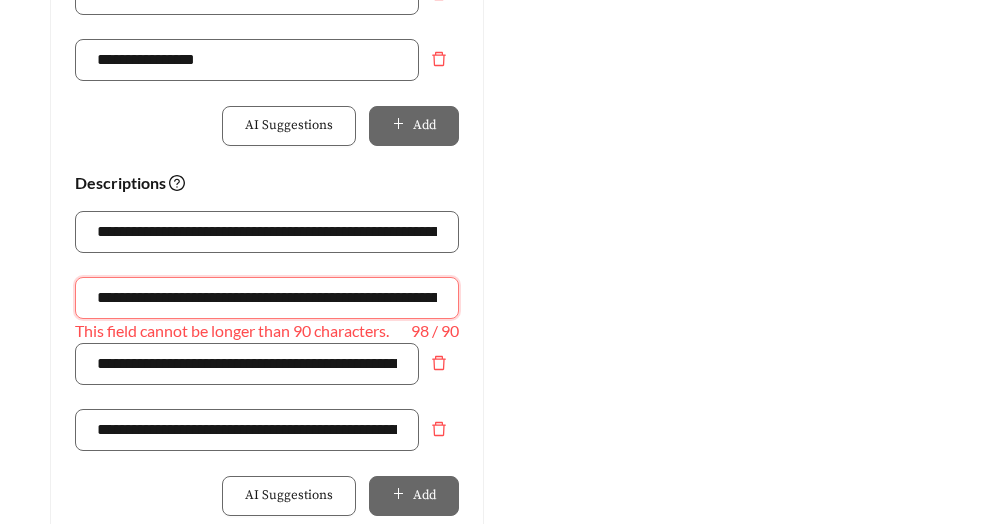 scroll, scrollTop: 1596, scrollLeft: 0, axis: vertical 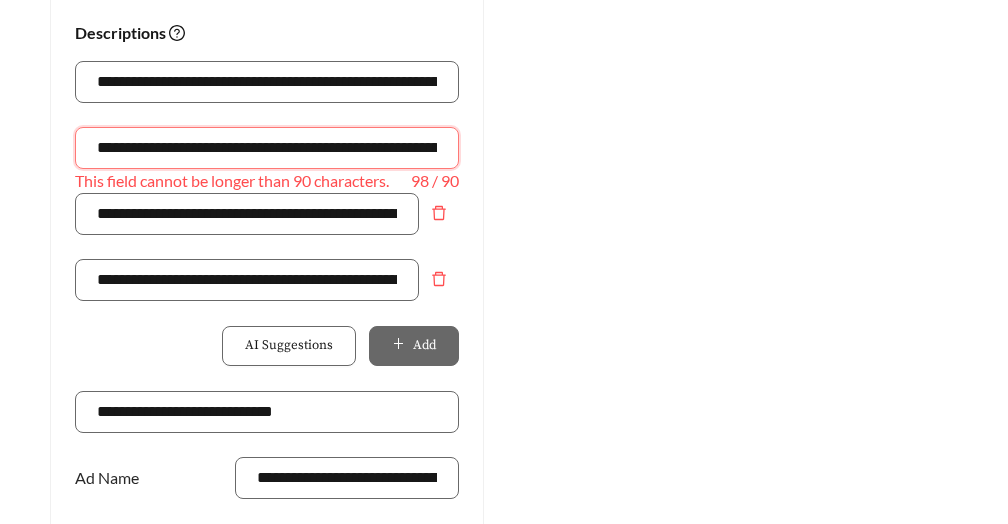 drag, startPoint x: 330, startPoint y: 149, endPoint x: 231, endPoint y: 150, distance: 99.00505 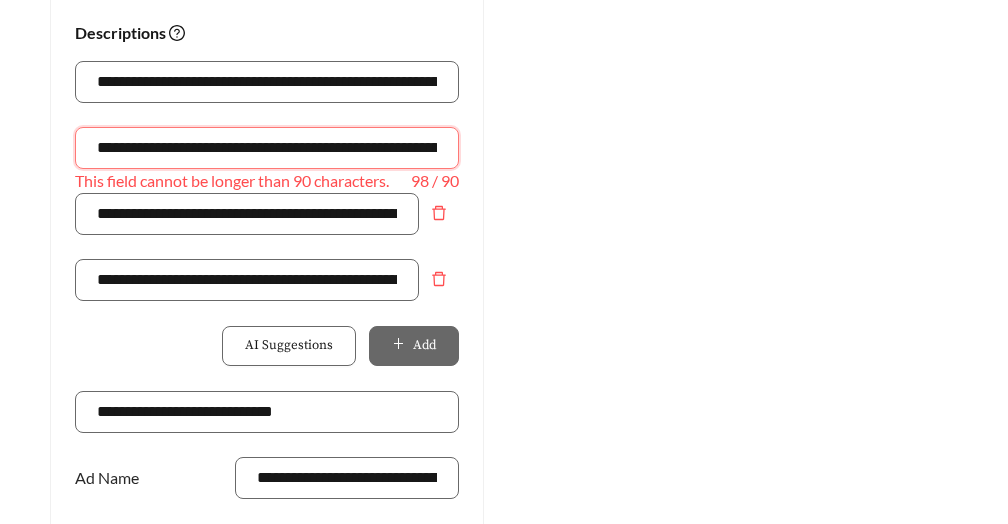 click on "**********" at bounding box center (267, 148) 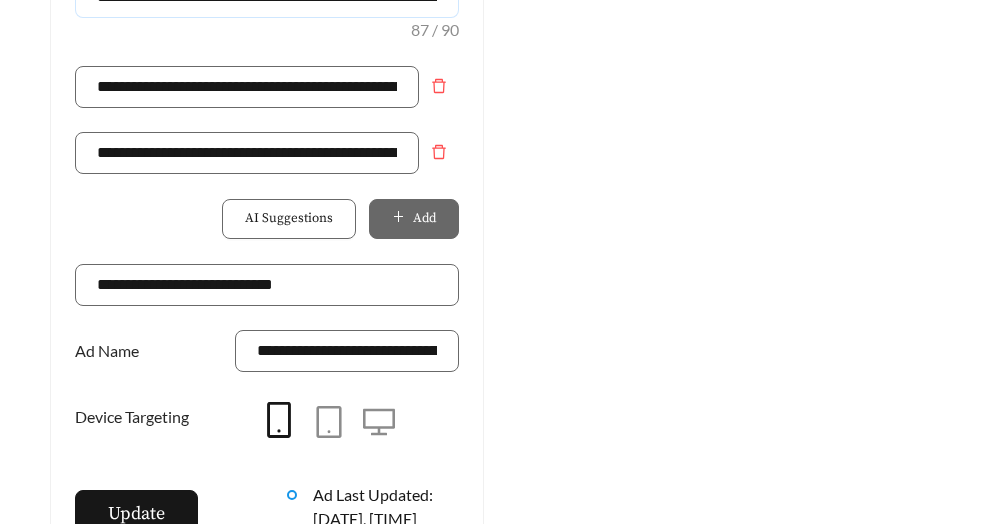 scroll, scrollTop: 1446, scrollLeft: 0, axis: vertical 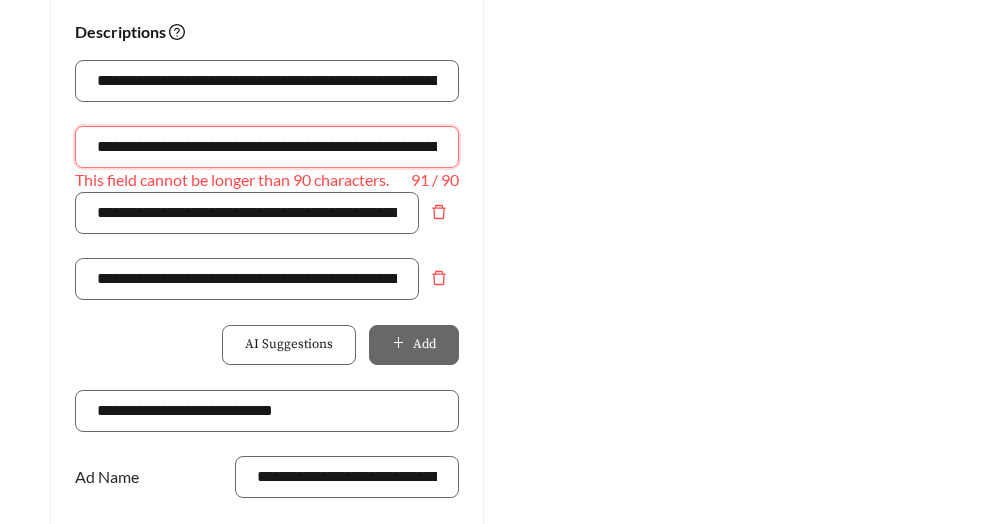 click on "**********" at bounding box center [267, 147] 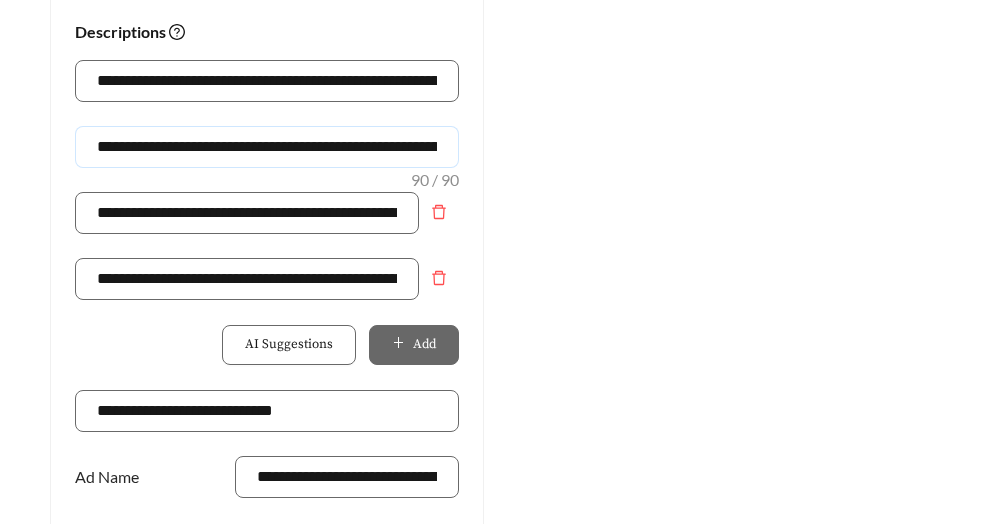 scroll, scrollTop: 0, scrollLeft: 270, axis: horizontal 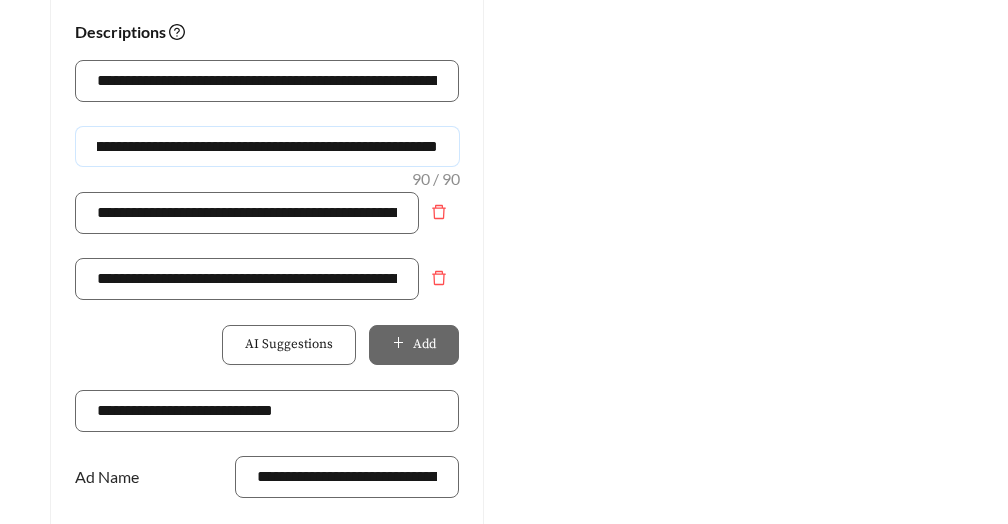 drag, startPoint x: 414, startPoint y: 140, endPoint x: 501, endPoint y: 153, distance: 87.965904 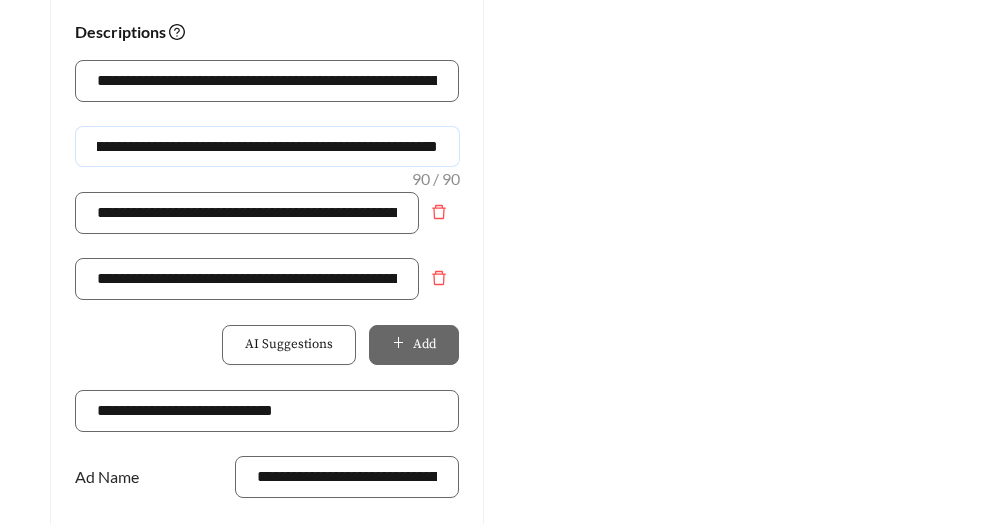 click on "**********" at bounding box center (267, 146) 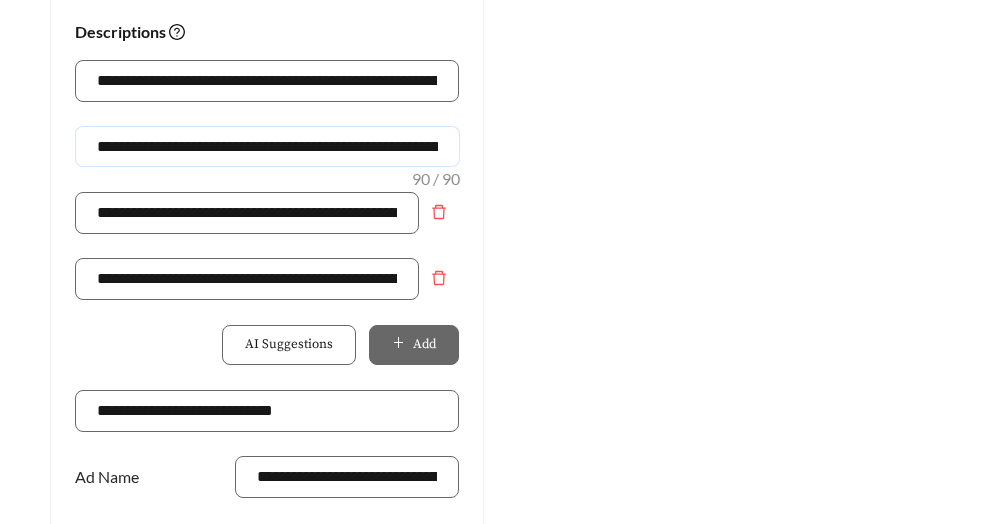 drag, startPoint x: 452, startPoint y: 146, endPoint x: 47, endPoint y: 116, distance: 406.1096 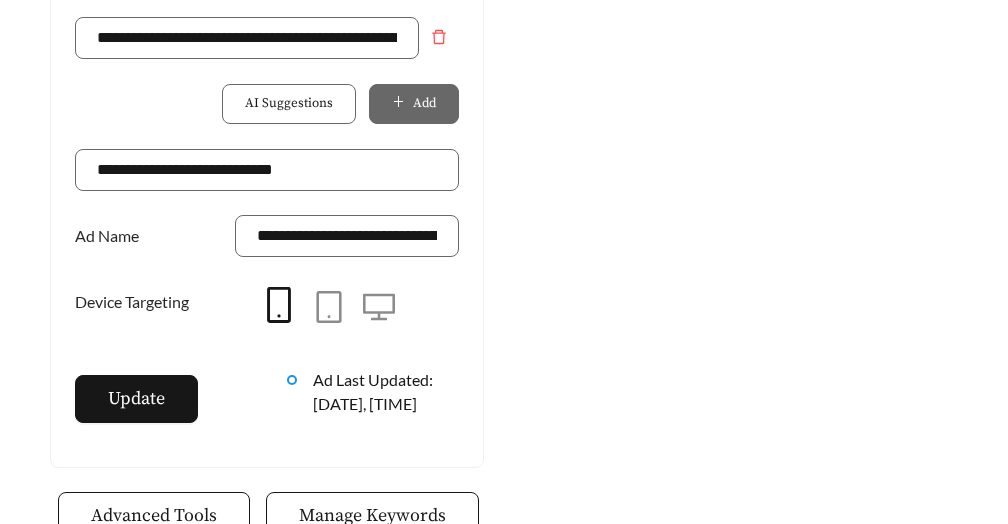 scroll, scrollTop: 1952, scrollLeft: 0, axis: vertical 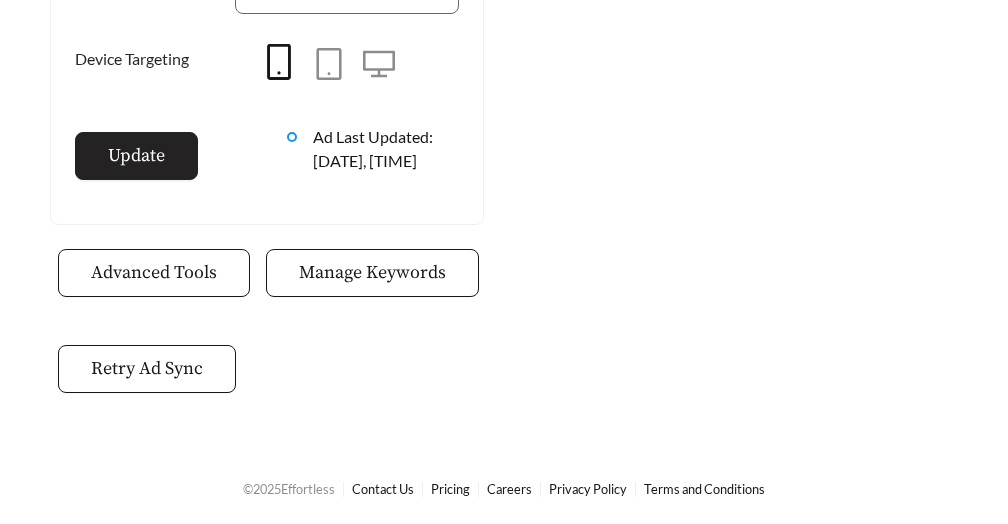 type on "**********" 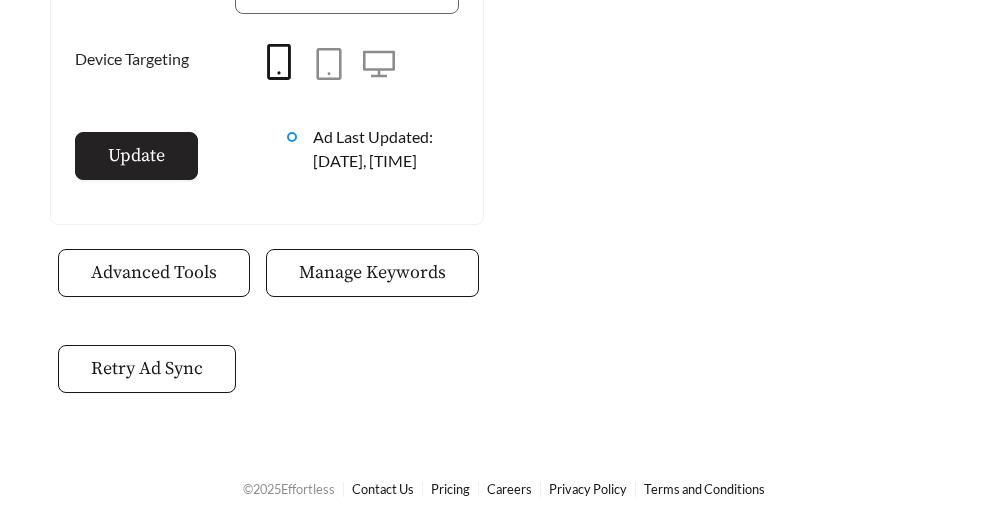 click on "Update" at bounding box center [136, 156] 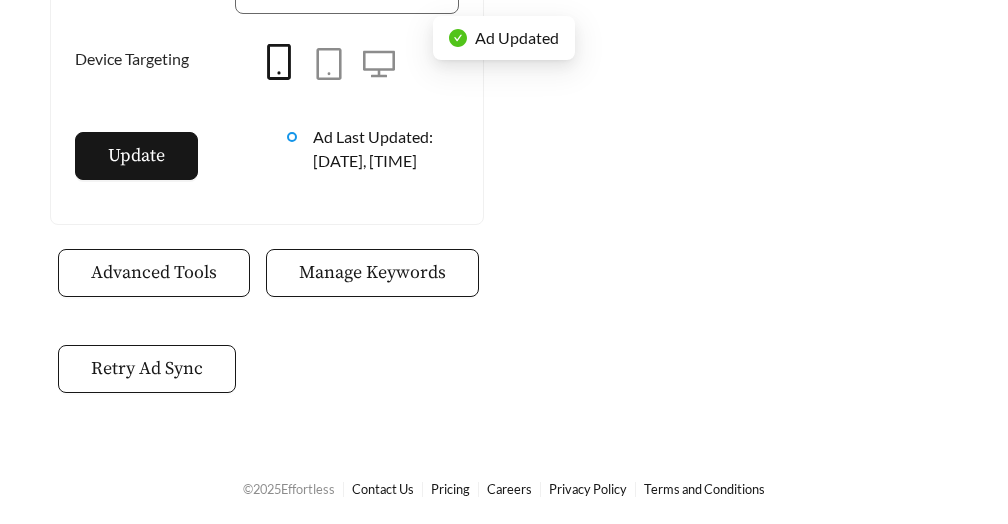 scroll, scrollTop: 909, scrollLeft: 0, axis: vertical 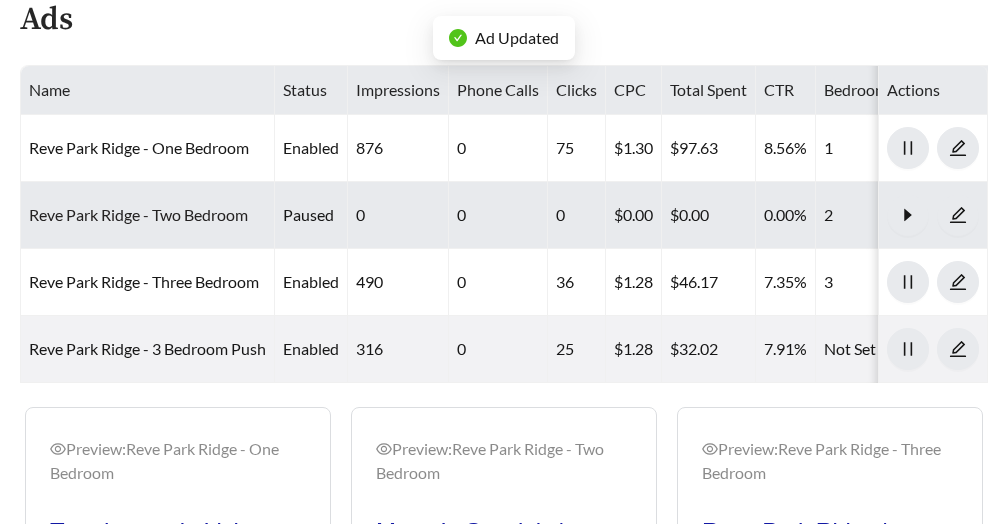 click on "Reve Park Ridge - Two Bedroom" at bounding box center (138, 214) 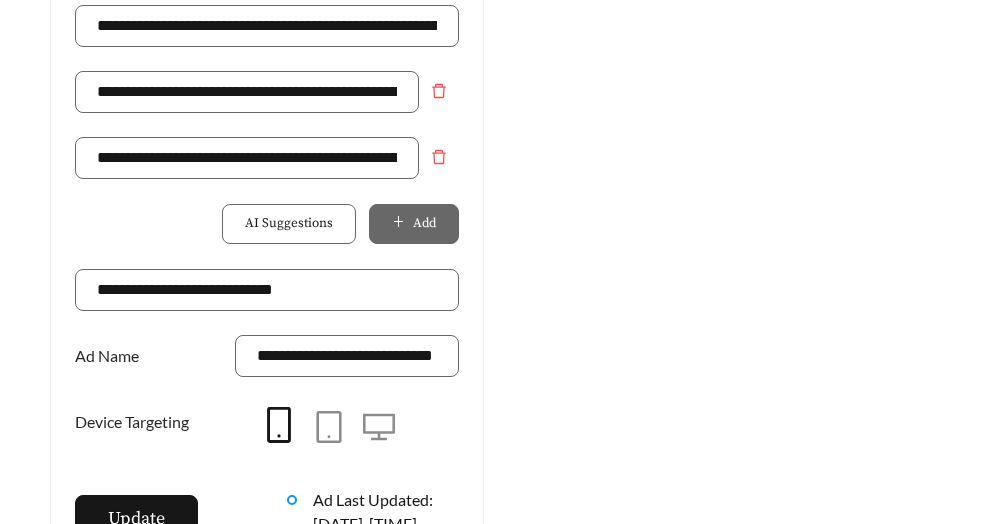 scroll, scrollTop: 1568, scrollLeft: 0, axis: vertical 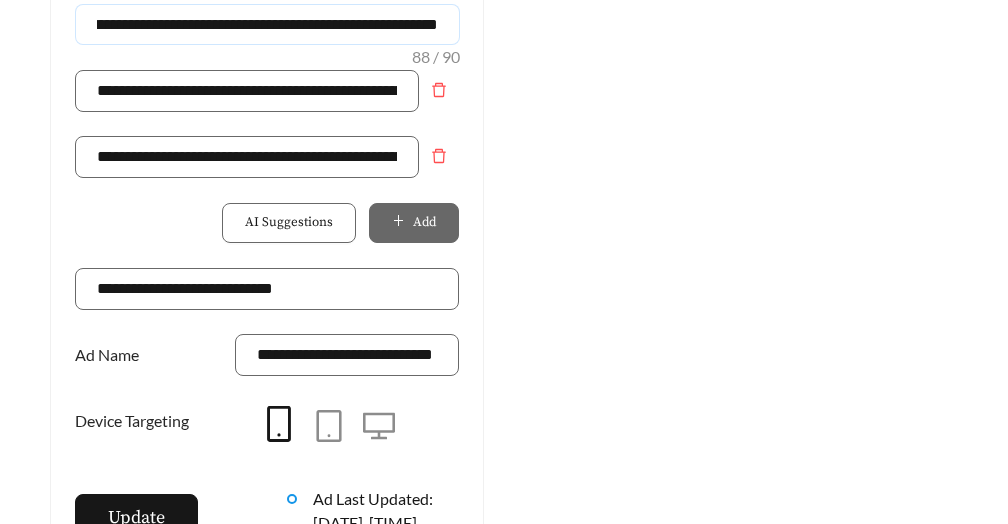 drag, startPoint x: 100, startPoint y: 21, endPoint x: 562, endPoint y: 82, distance: 466.00964 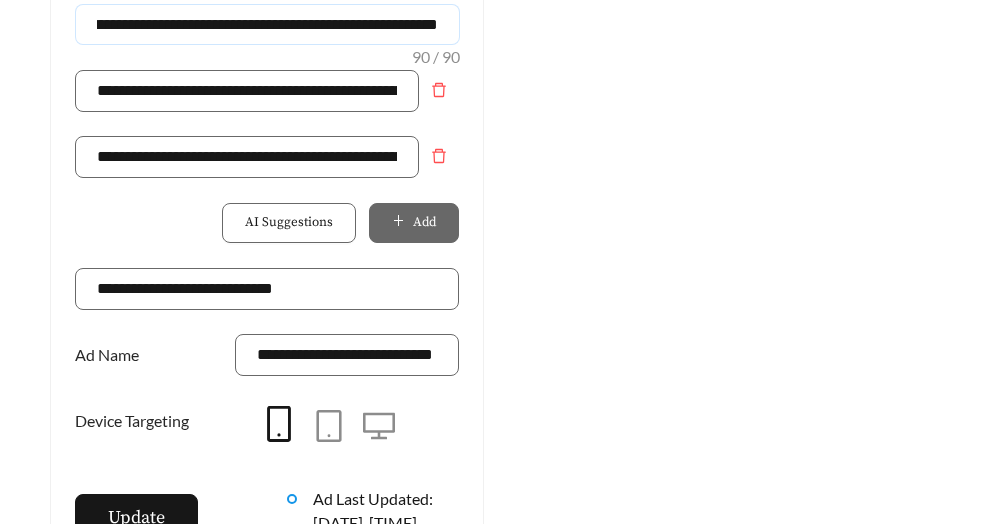 scroll, scrollTop: 0, scrollLeft: 270, axis: horizontal 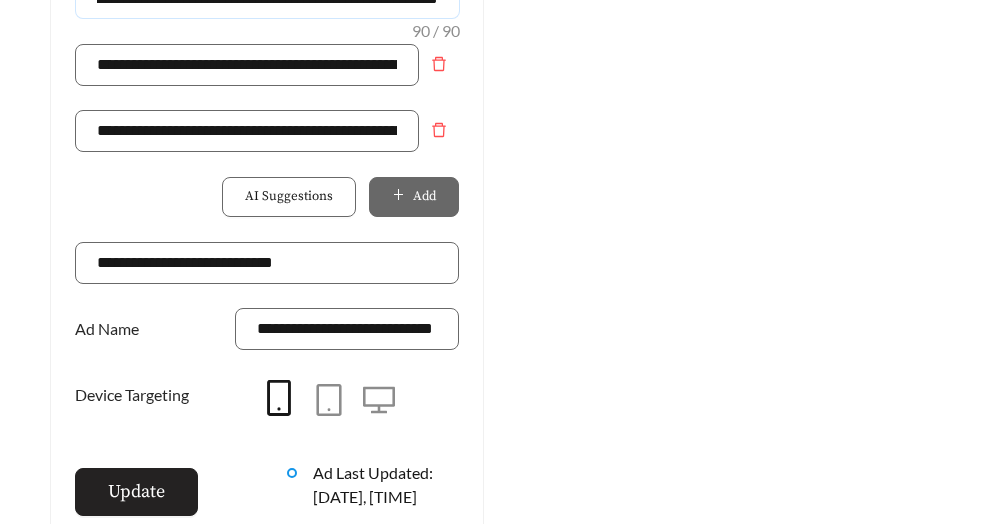 type on "**********" 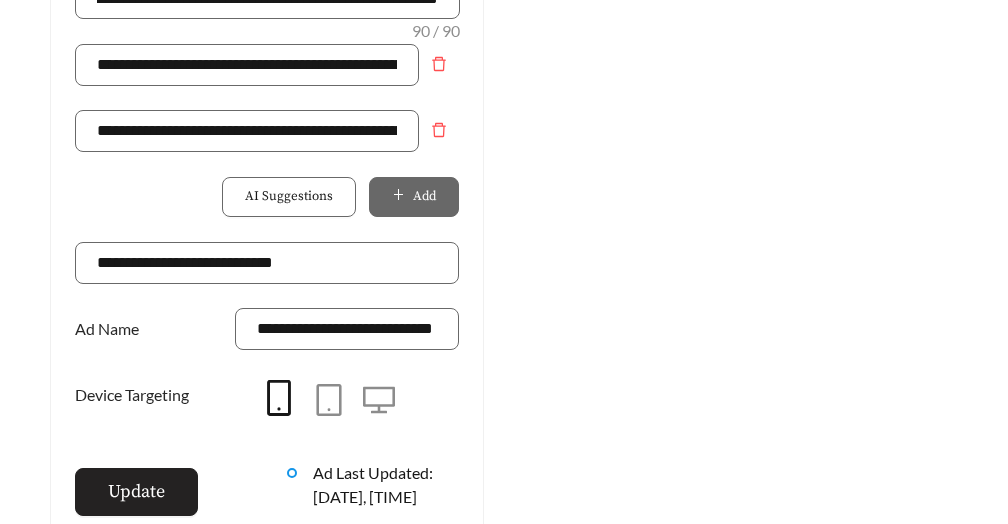 click on "Update" at bounding box center [136, 492] 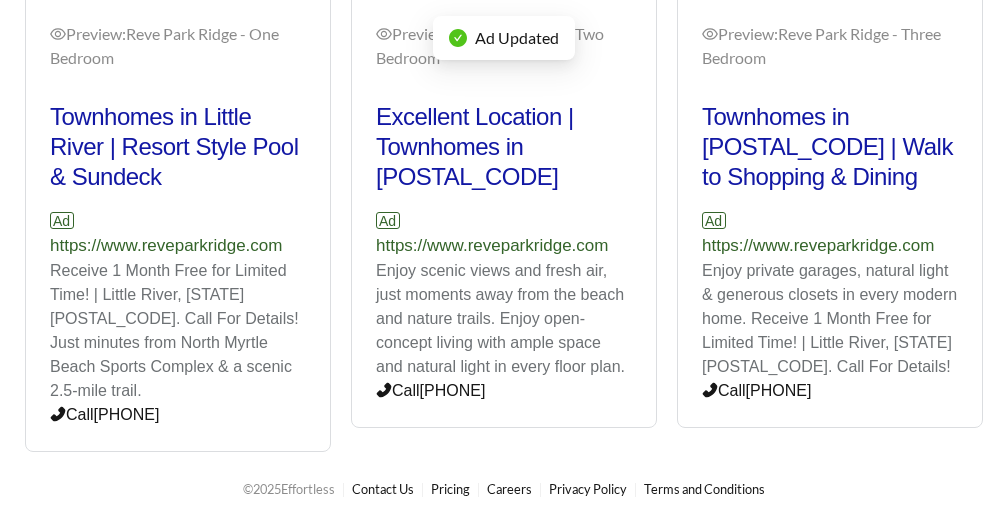 scroll, scrollTop: 909, scrollLeft: 0, axis: vertical 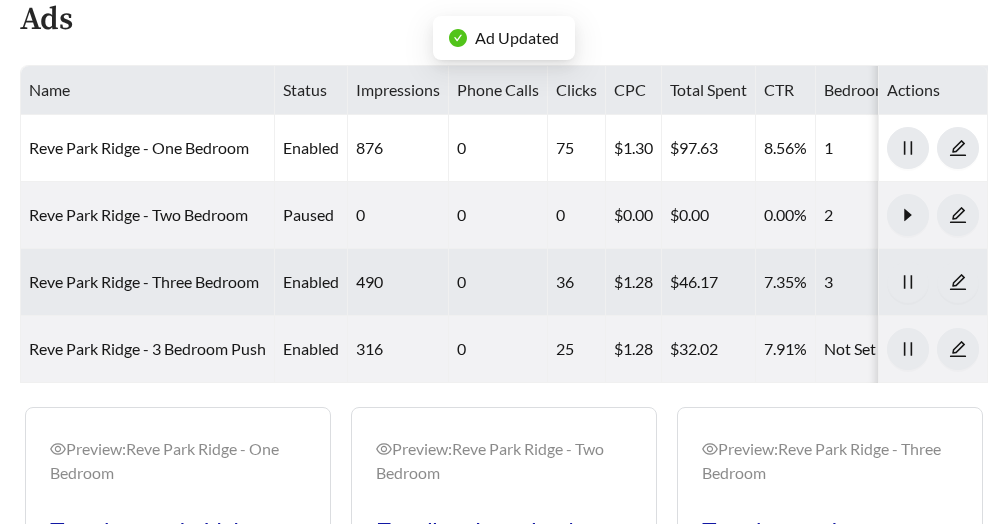 click on "Reve Park Ridge - Three Bedroom" at bounding box center (148, 282) 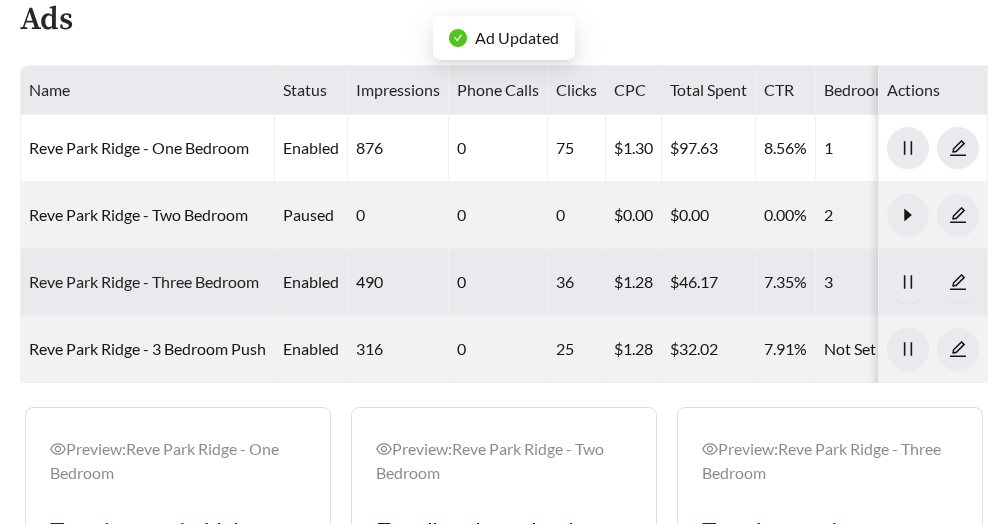 click on "Reve Park Ridge - Three Bedroom" at bounding box center [144, 281] 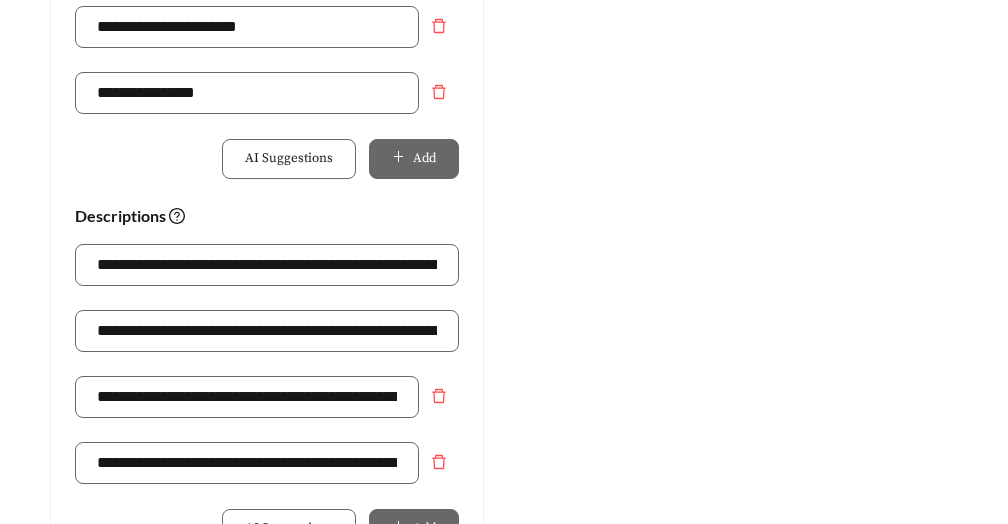 scroll, scrollTop: 1267, scrollLeft: 0, axis: vertical 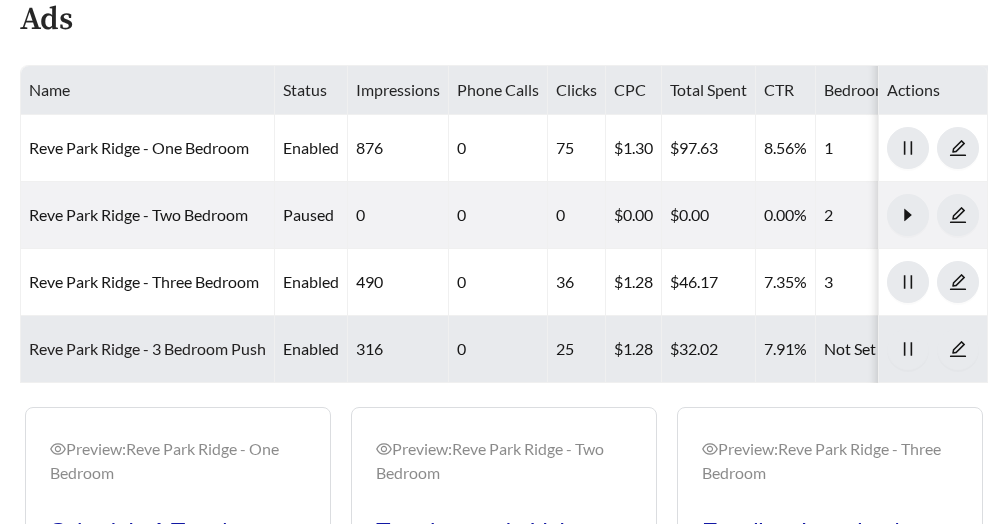 click on "Reve Park Ridge - 3 Bedroom Push" at bounding box center (147, 348) 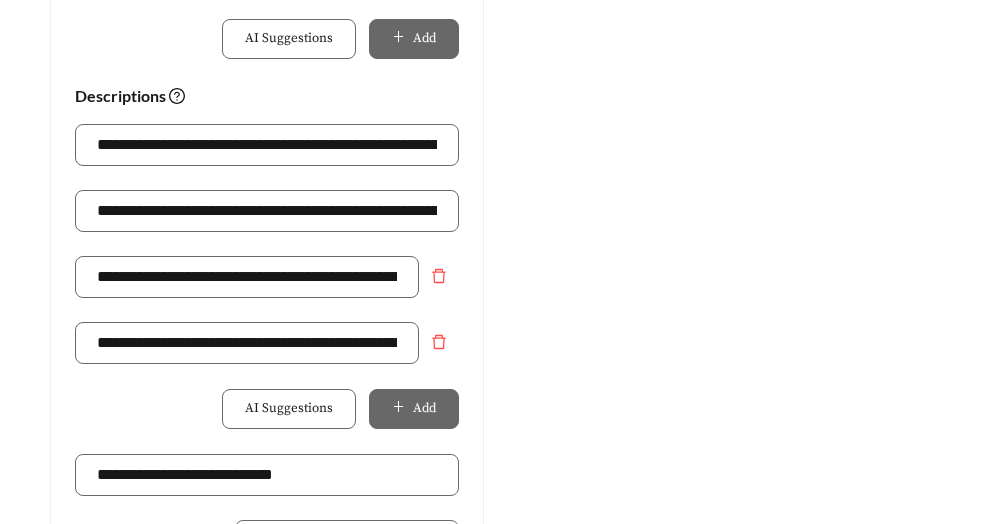 scroll, scrollTop: 1386, scrollLeft: 0, axis: vertical 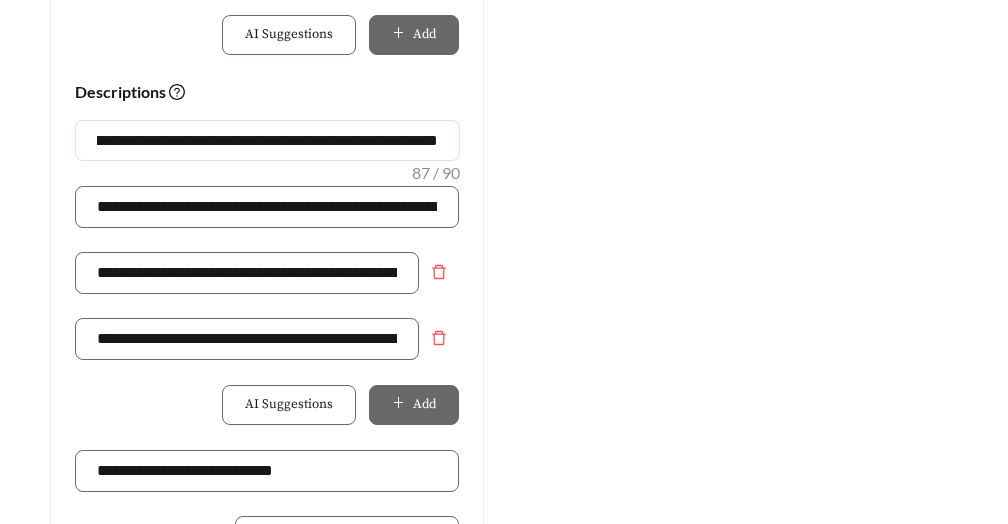 drag, startPoint x: 86, startPoint y: 138, endPoint x: 541, endPoint y: 171, distance: 456.19513 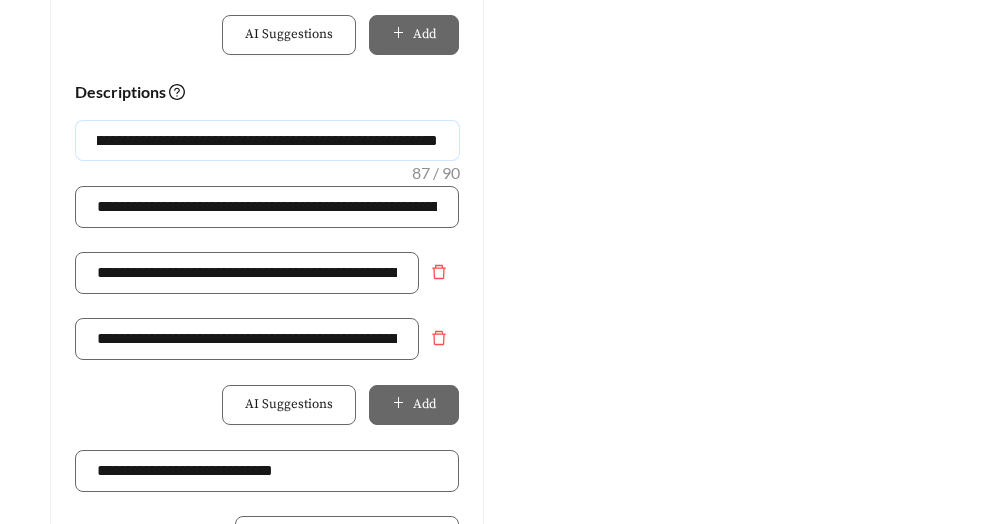 paste on "***" 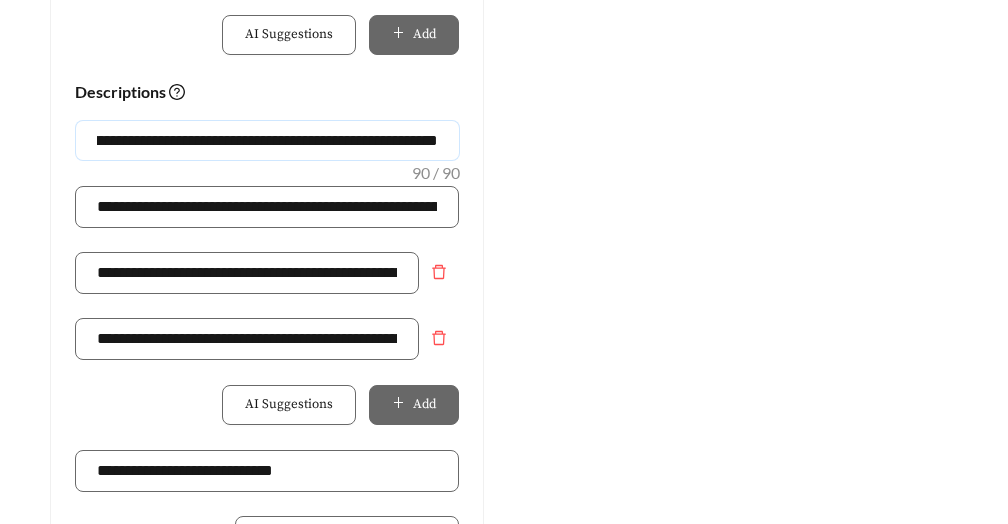 scroll, scrollTop: 0, scrollLeft: 270, axis: horizontal 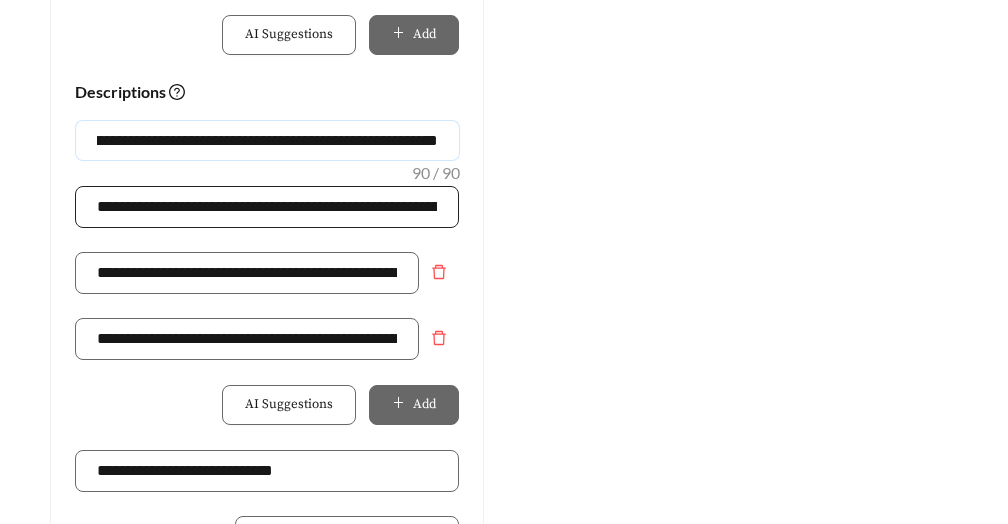 type on "**********" 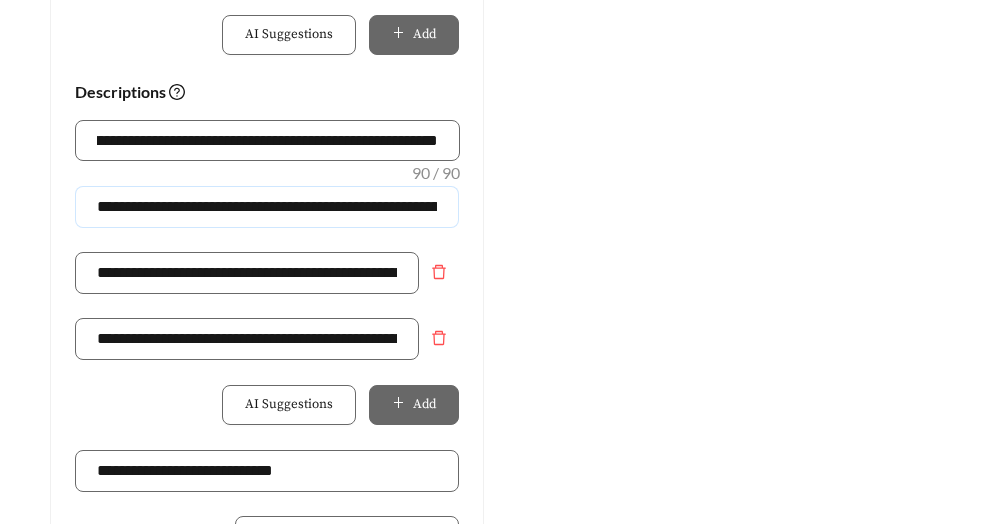 click on "**********" at bounding box center [267, 207] 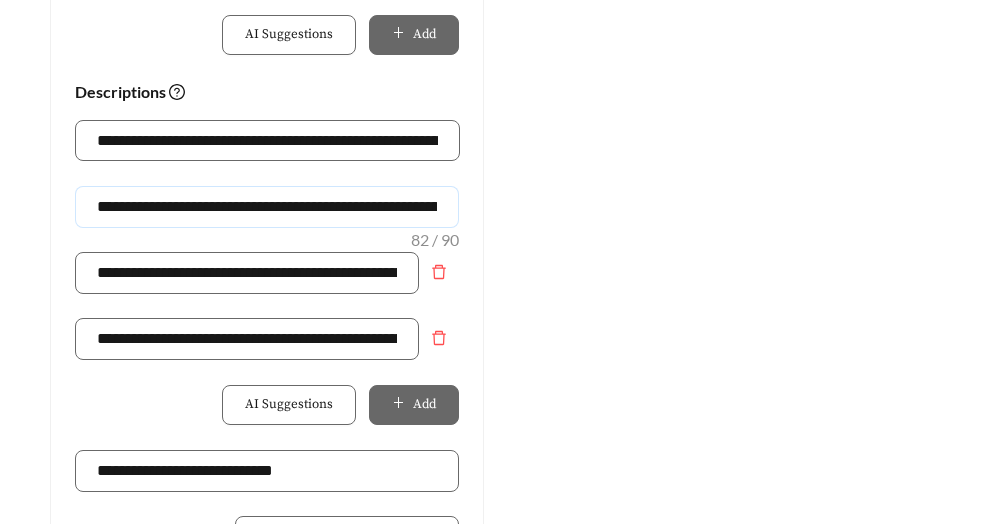 scroll, scrollTop: 0, scrollLeft: 259, axis: horizontal 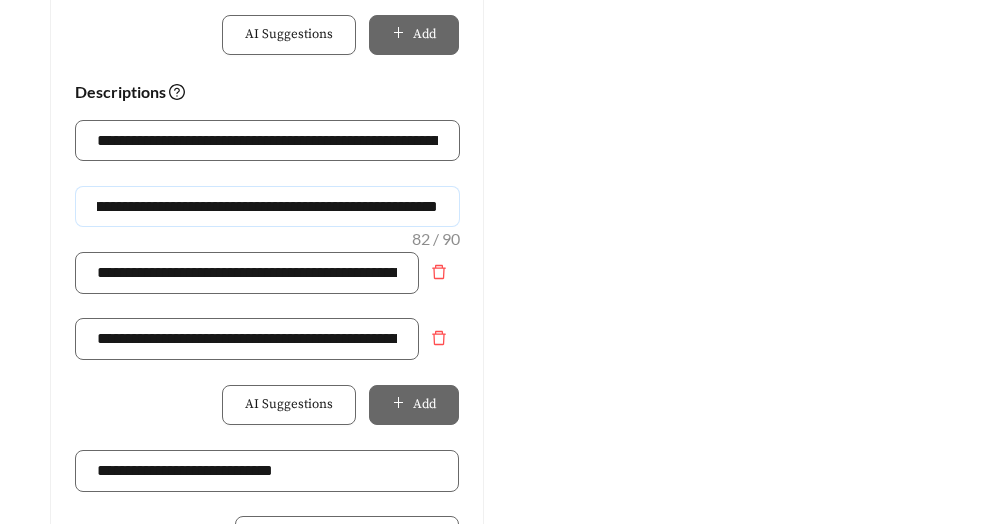 drag, startPoint x: 377, startPoint y: 198, endPoint x: 526, endPoint y: 199, distance: 149.00336 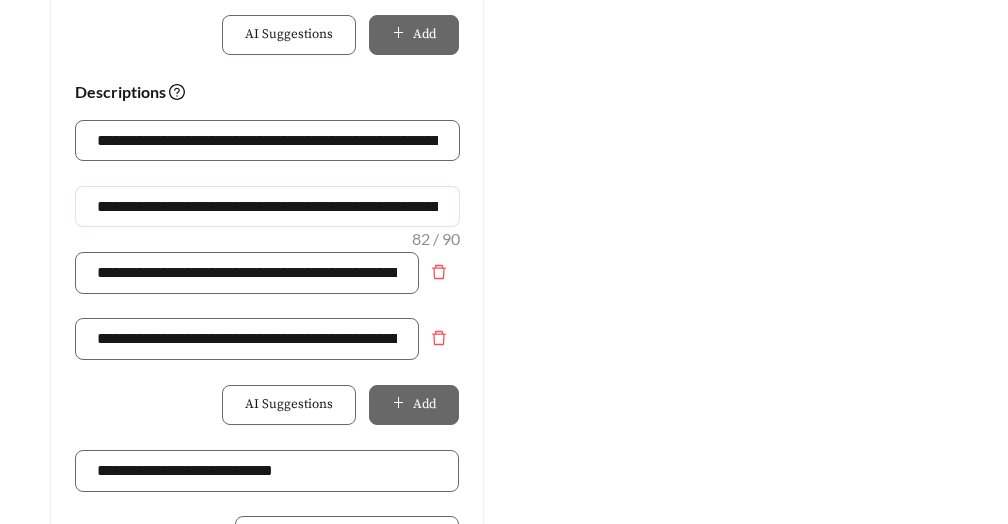 drag, startPoint x: 390, startPoint y: 195, endPoint x: 50, endPoint y: 194, distance: 340.00146 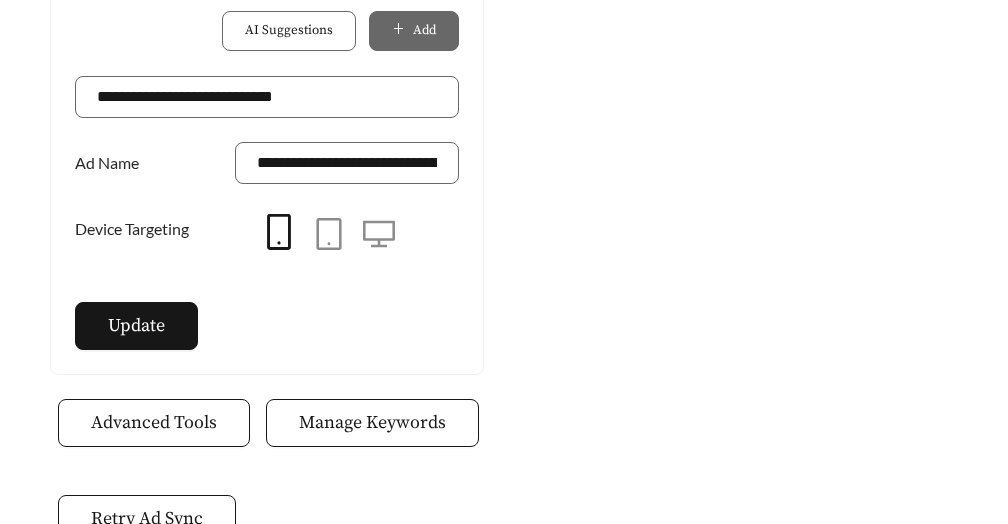 scroll, scrollTop: 1839, scrollLeft: 0, axis: vertical 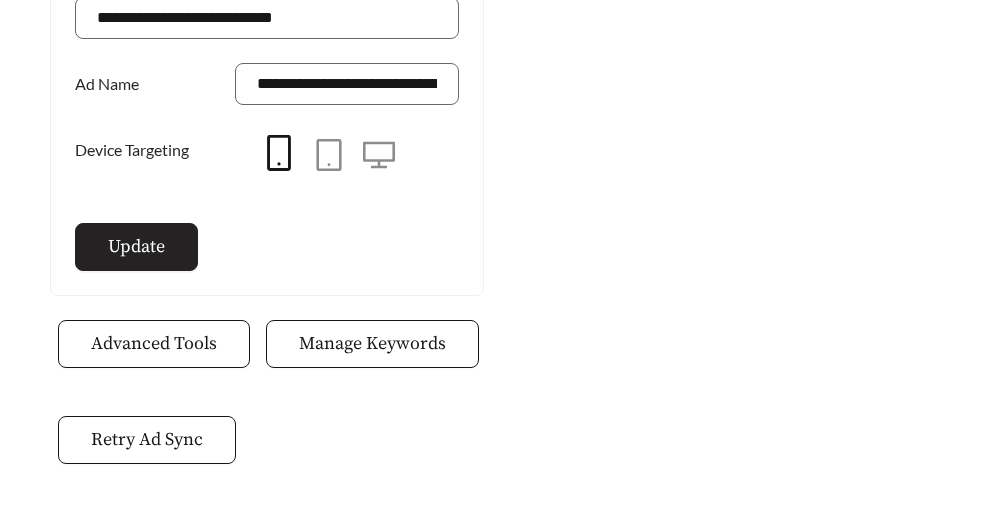 type on "**********" 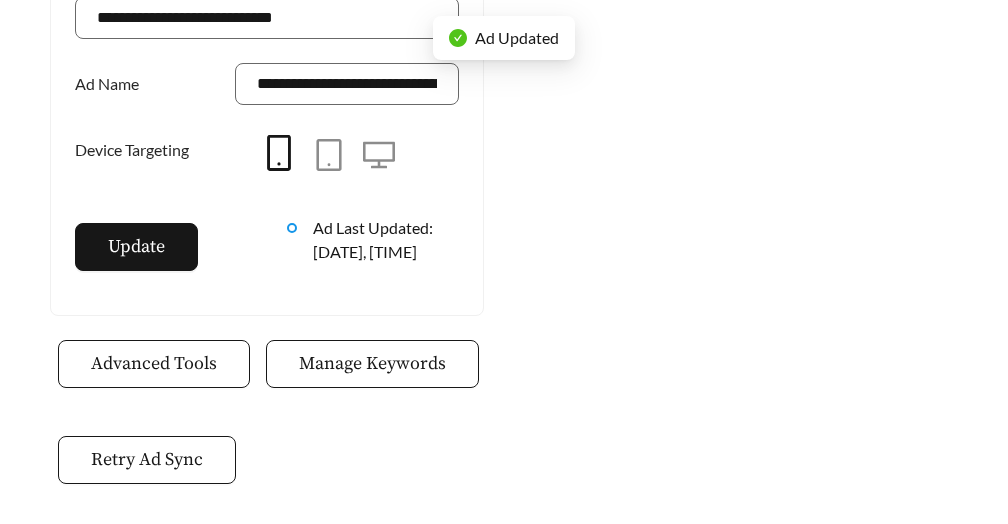 scroll, scrollTop: 909, scrollLeft: 0, axis: vertical 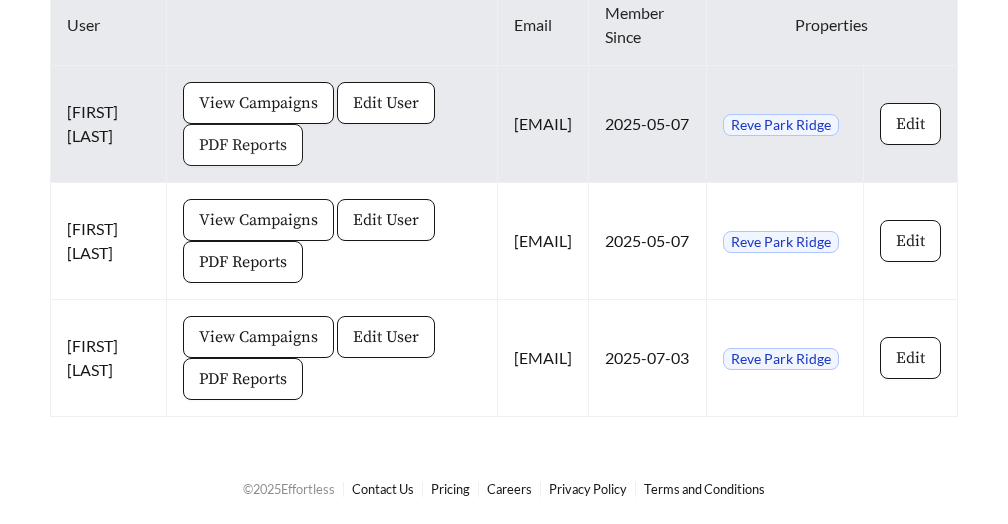 click on "PDF Reports" at bounding box center (243, 145) 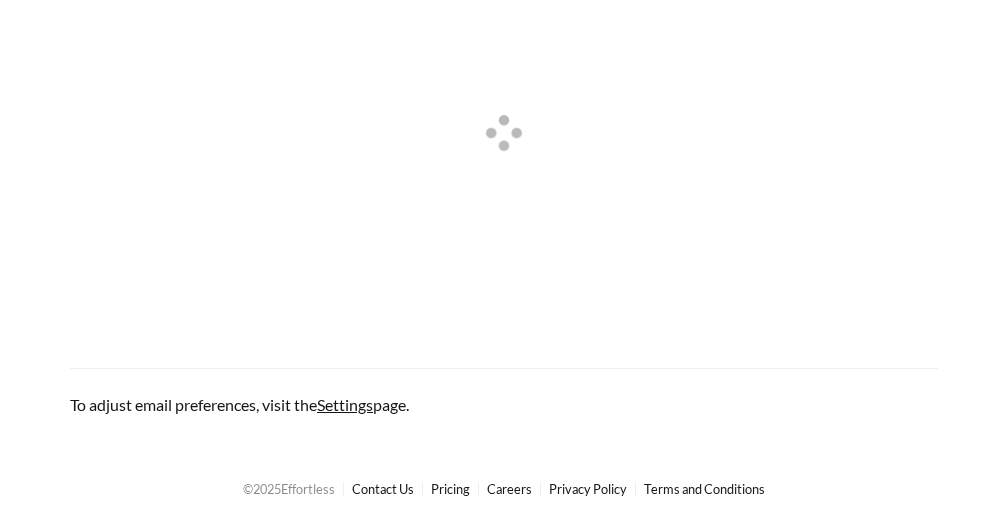 scroll, scrollTop: 0, scrollLeft: 0, axis: both 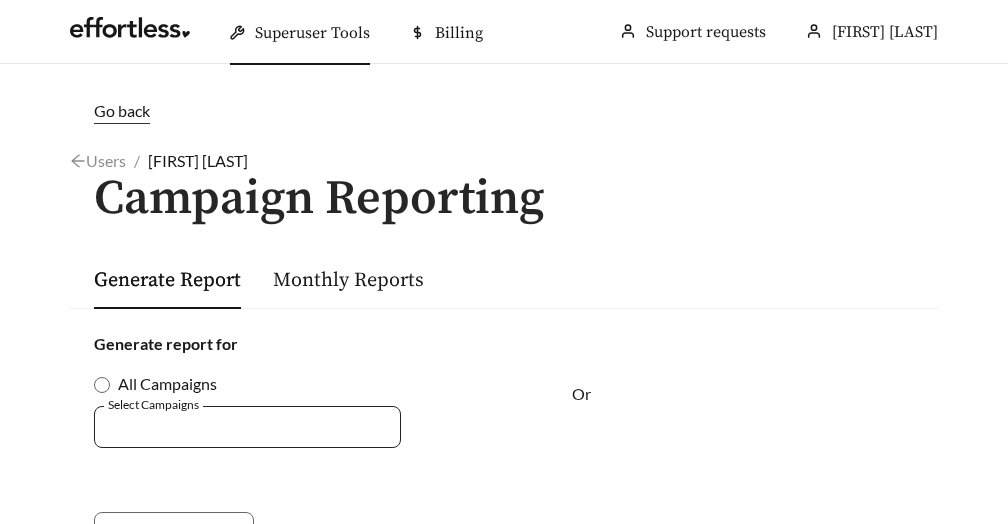 click at bounding box center [233, 426] 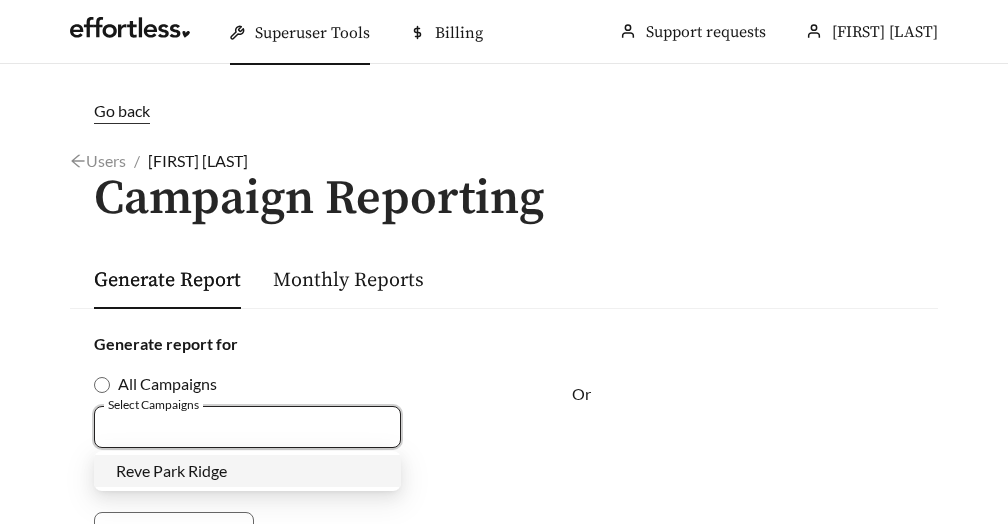 click on "Reve Park Ridge" at bounding box center [171, 470] 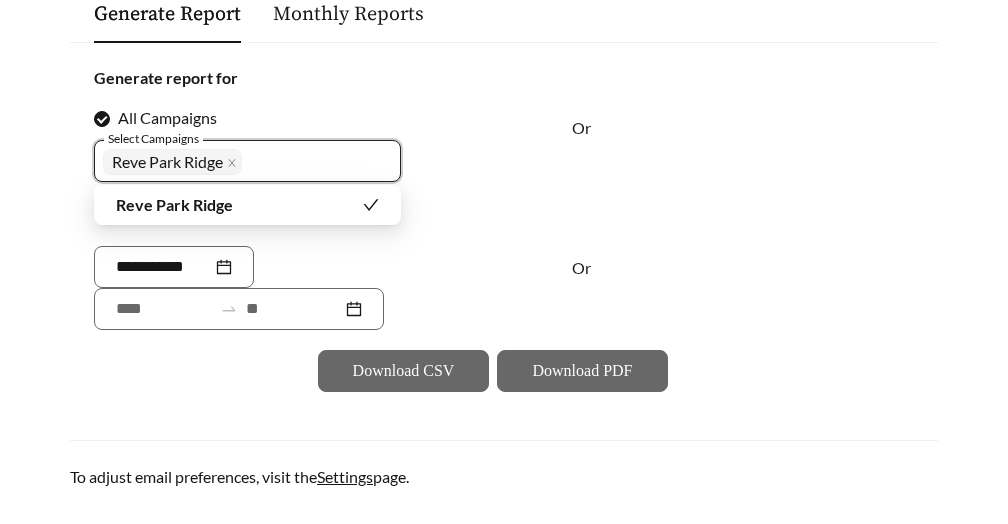 scroll, scrollTop: 264, scrollLeft: 0, axis: vertical 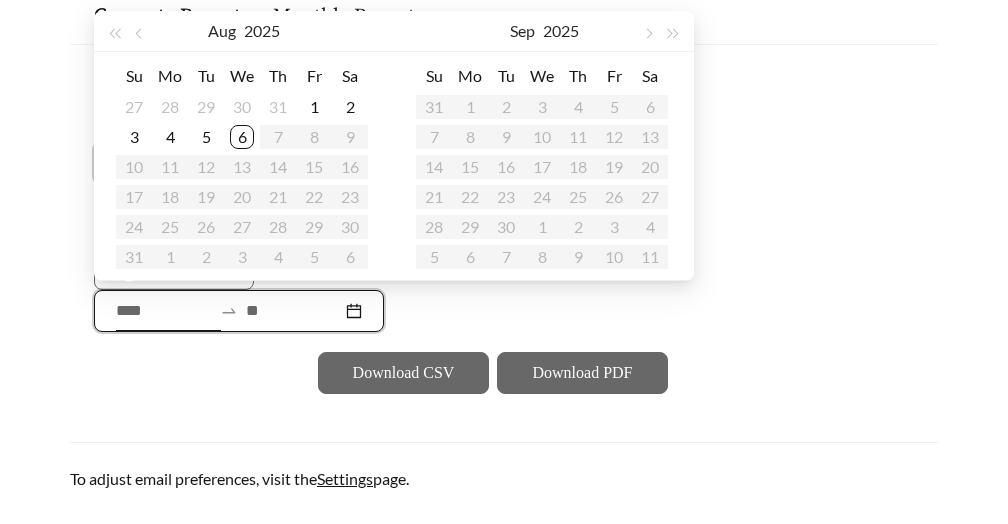 click at bounding box center (164, 311) 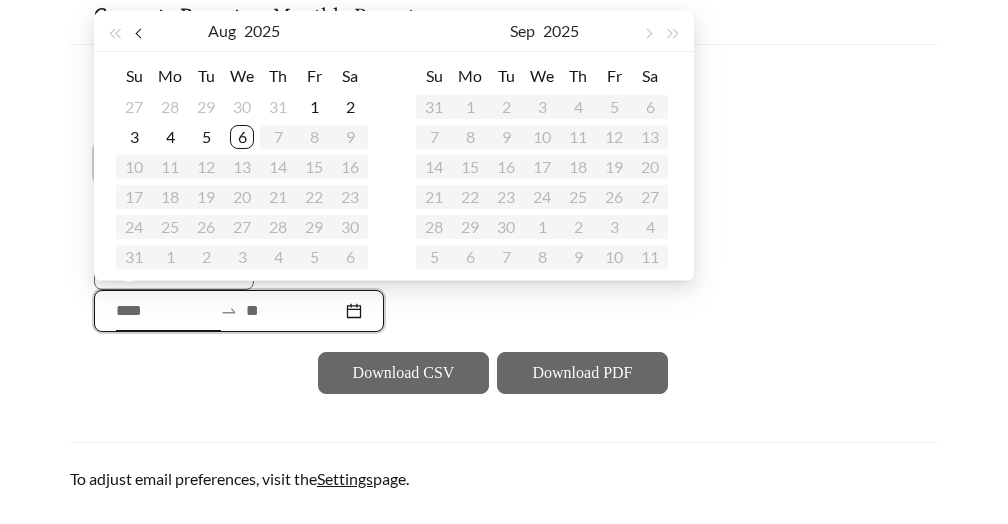 click at bounding box center (140, 34) 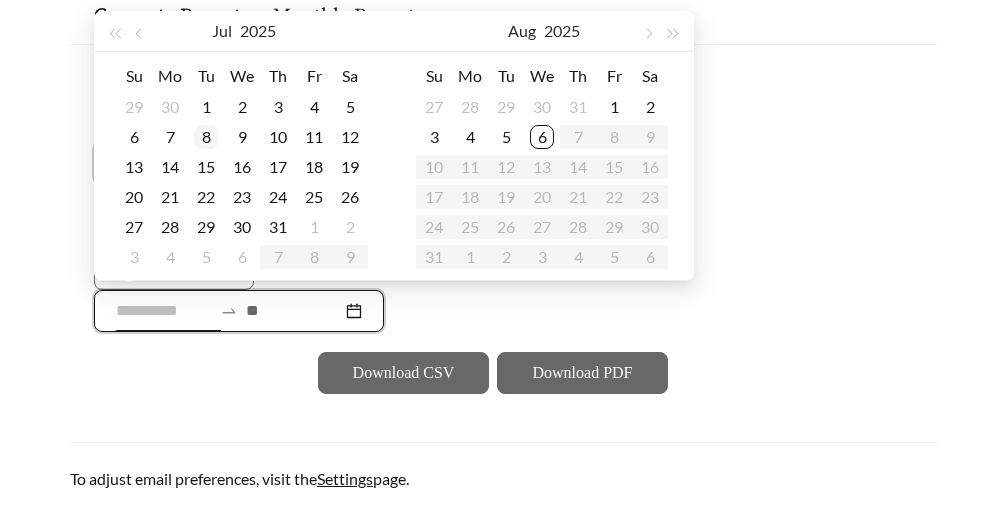 type on "**********" 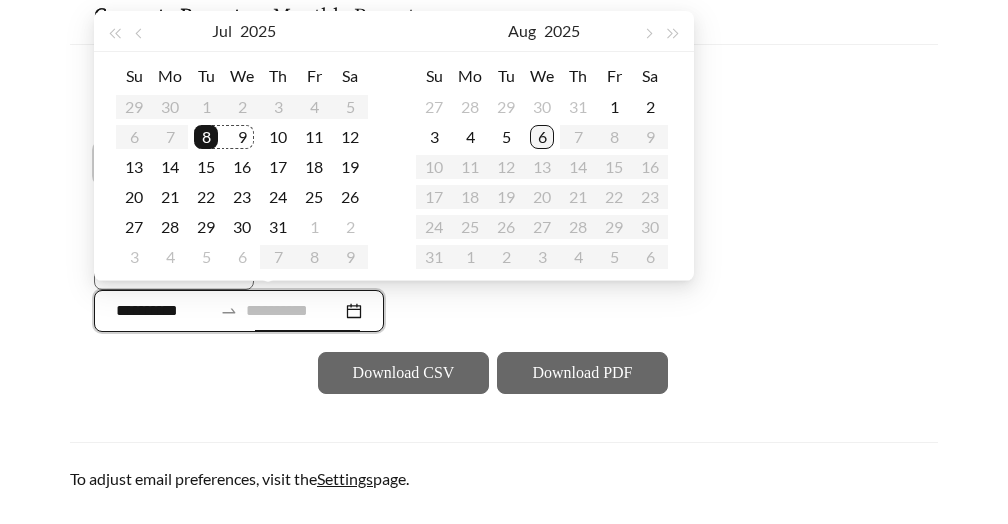 type on "**********" 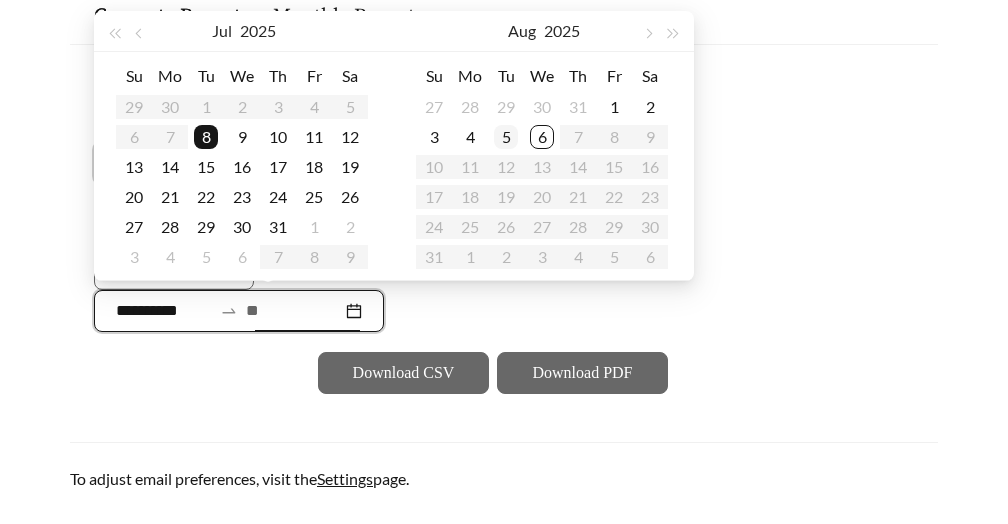type on "**********" 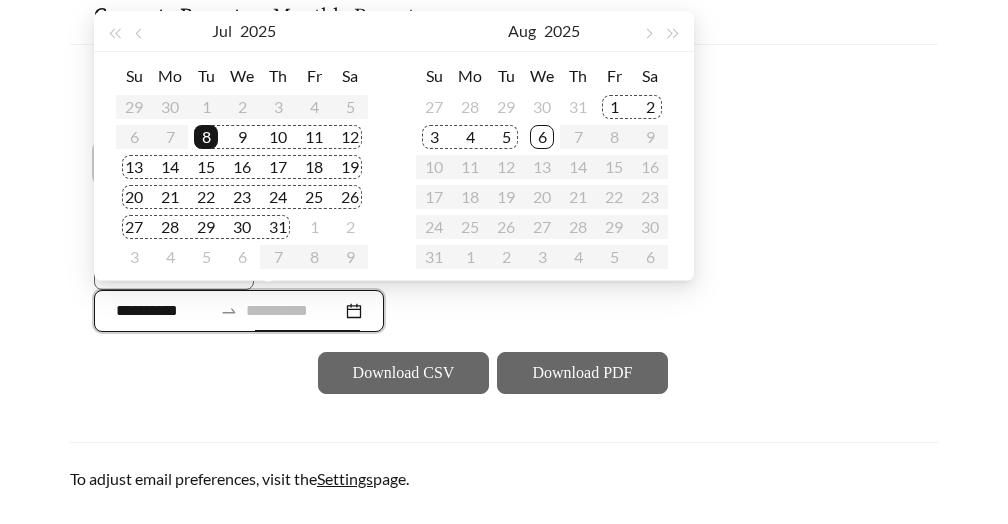 click on "5" at bounding box center (506, 137) 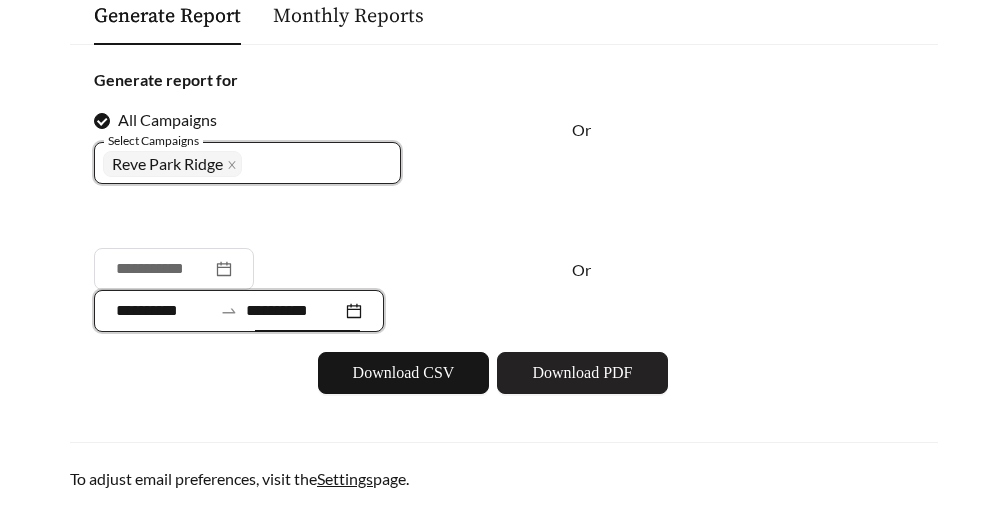 click on "Download PDF" at bounding box center (582, 373) 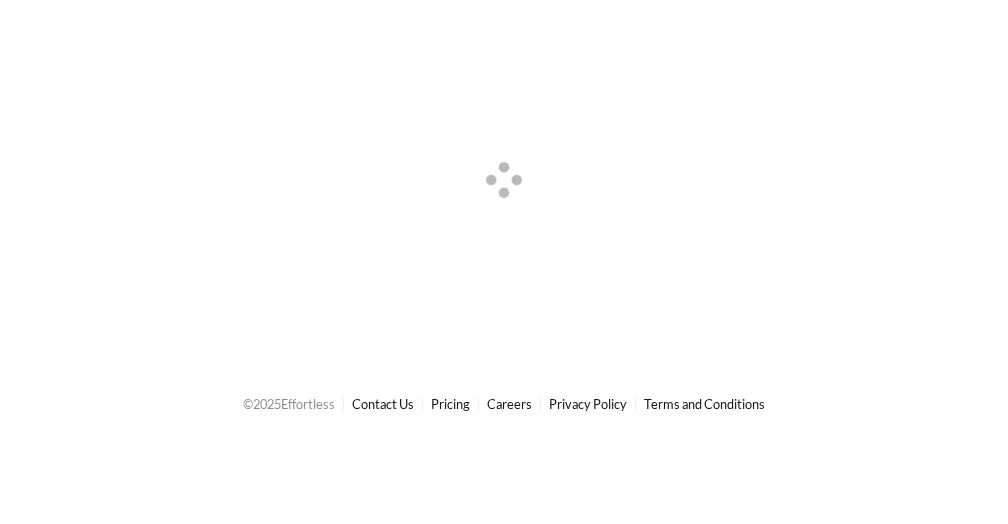 scroll, scrollTop: 0, scrollLeft: 0, axis: both 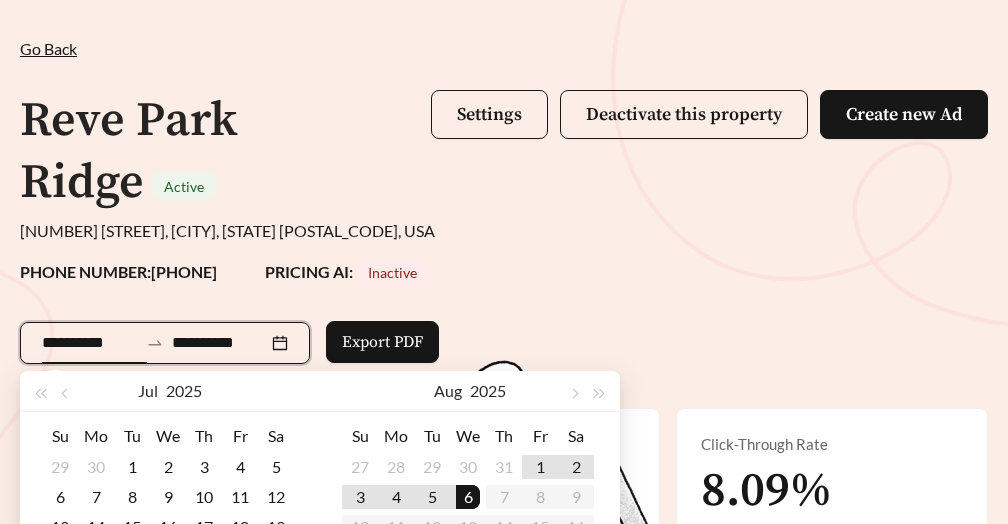 click on "**********" at bounding box center (90, 343) 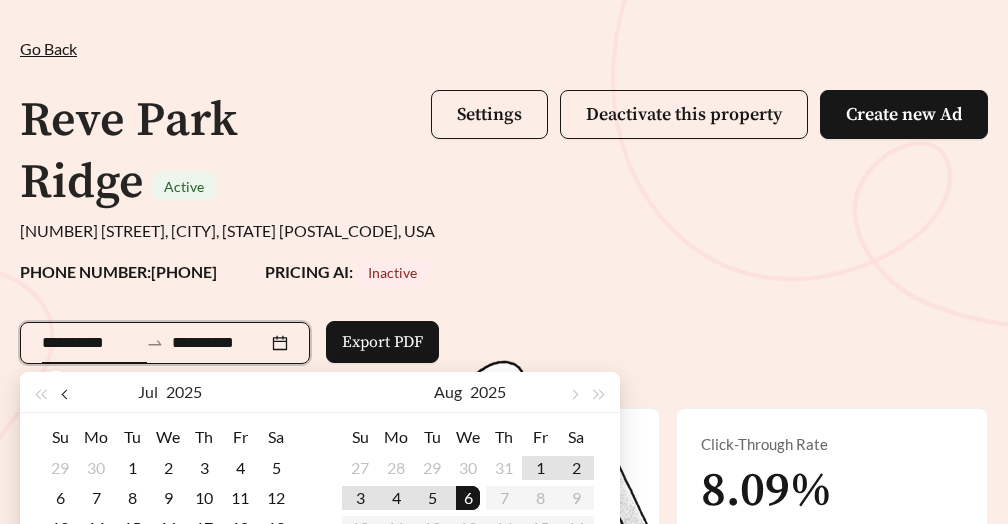 click at bounding box center [67, 392] 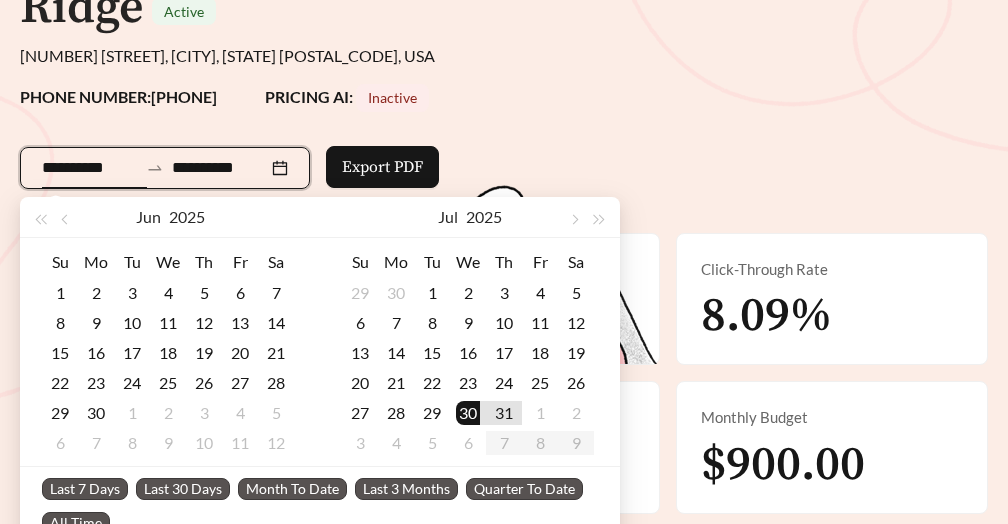 scroll, scrollTop: 265, scrollLeft: 0, axis: vertical 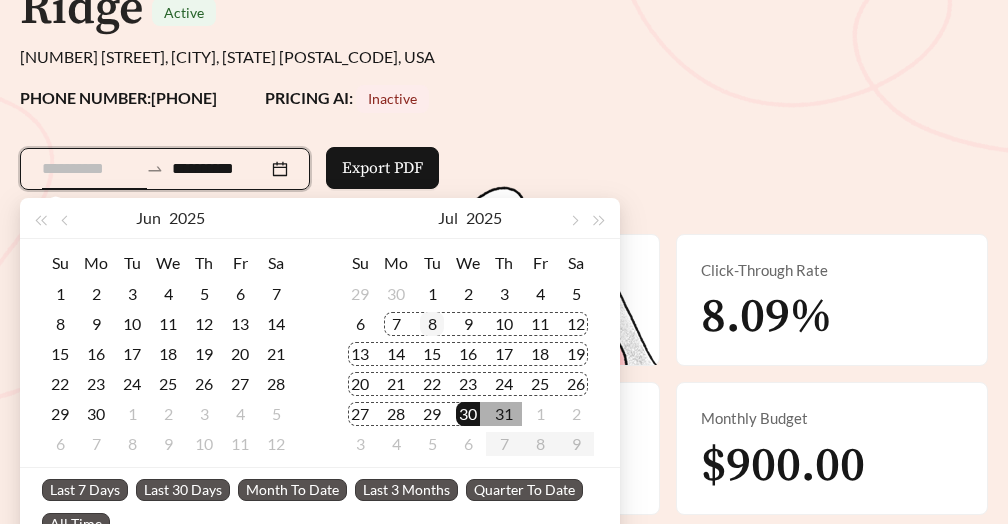 type on "**********" 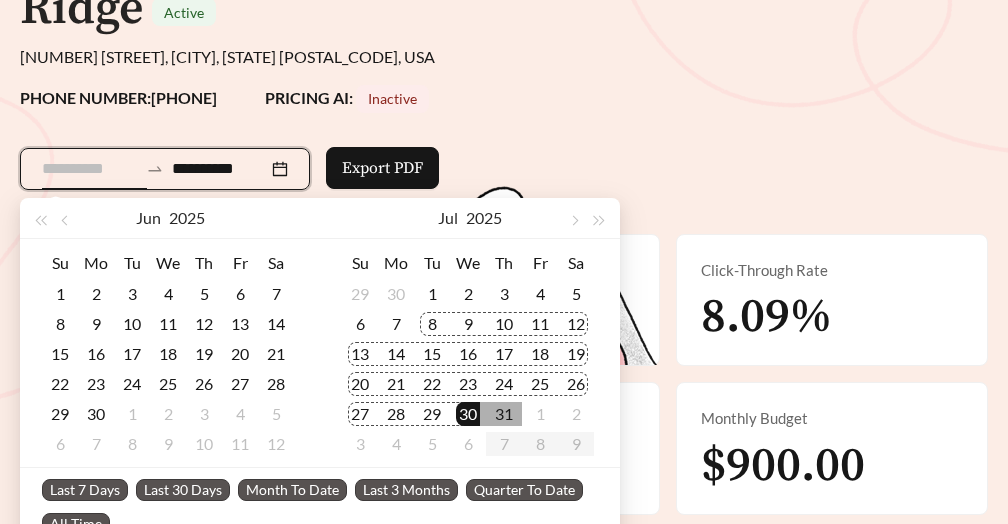 click on "8" at bounding box center (432, 324) 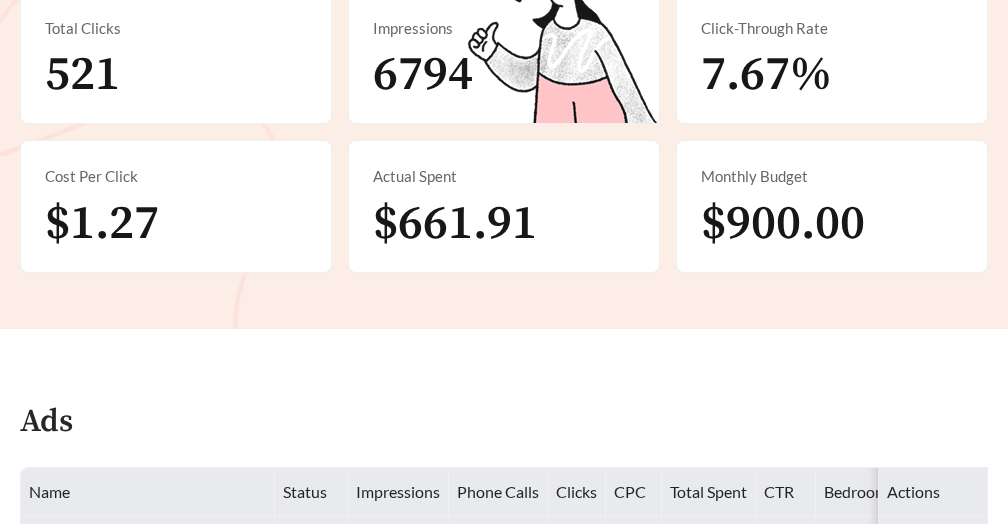 scroll, scrollTop: 506, scrollLeft: 0, axis: vertical 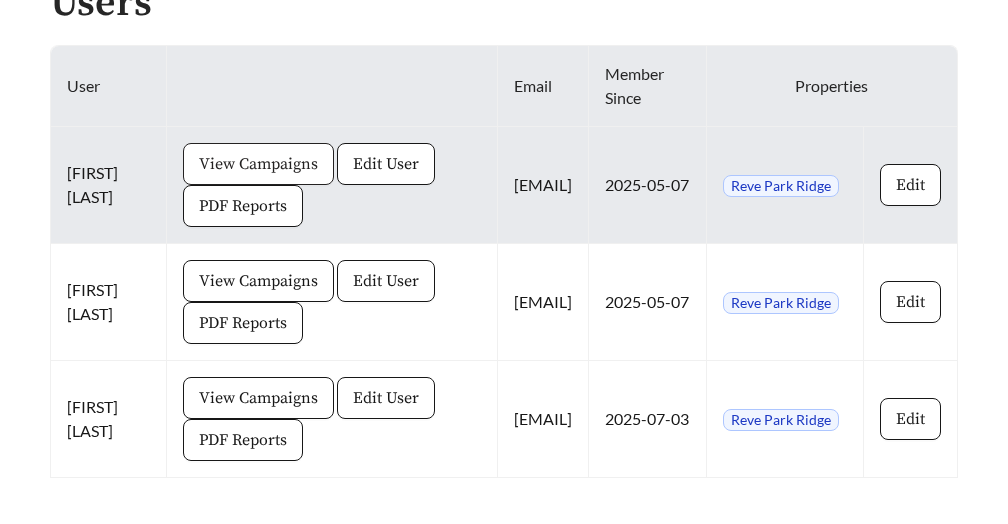 click on "View Campaigns" at bounding box center (258, 164) 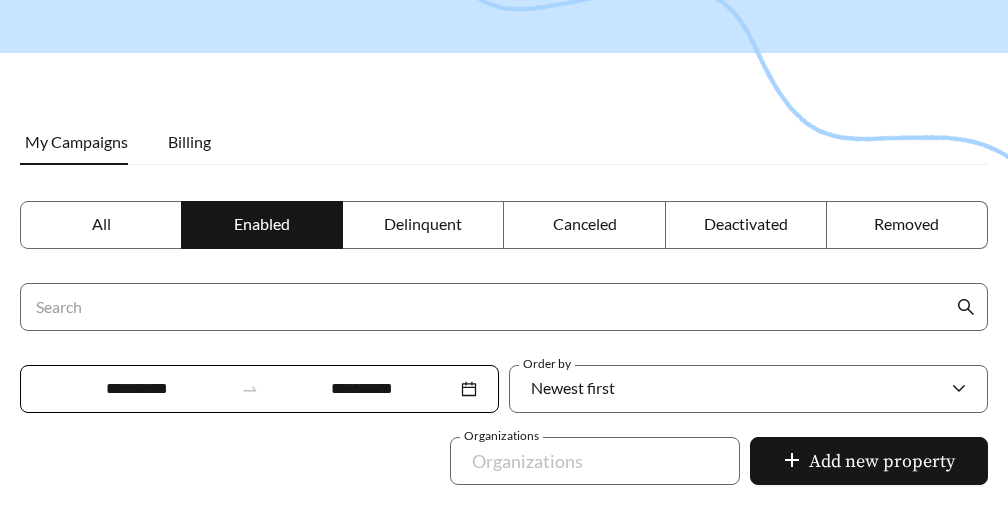 scroll, scrollTop: 606, scrollLeft: 0, axis: vertical 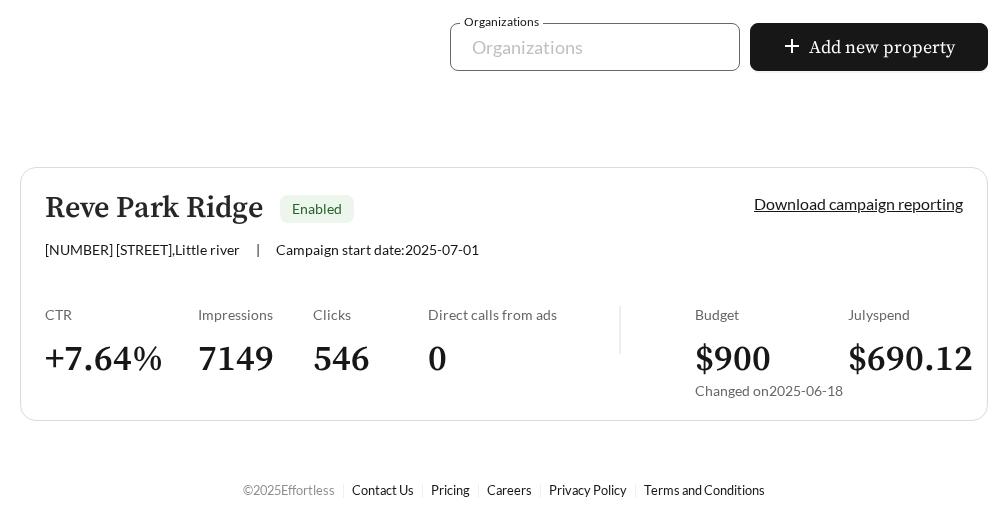 click on "7149" at bounding box center (255, 359) 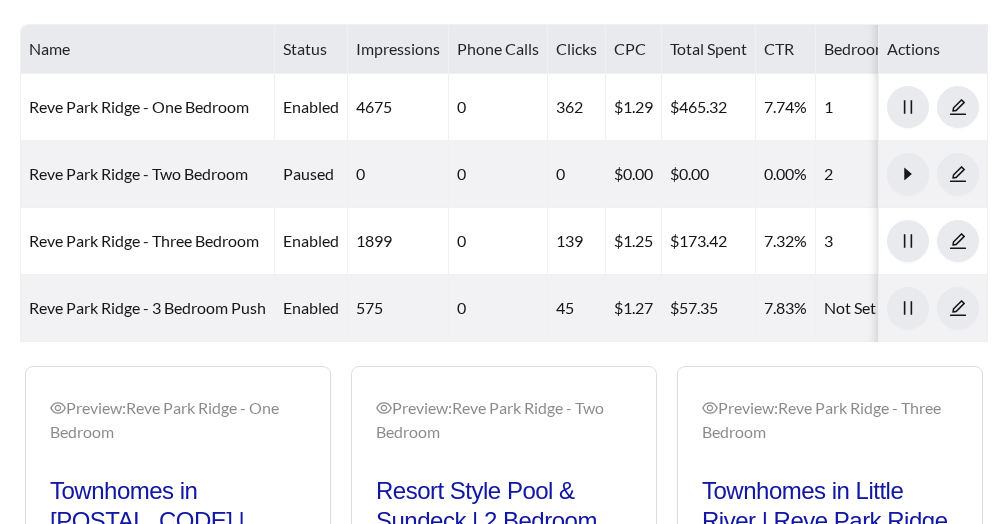 scroll, scrollTop: 1319, scrollLeft: 0, axis: vertical 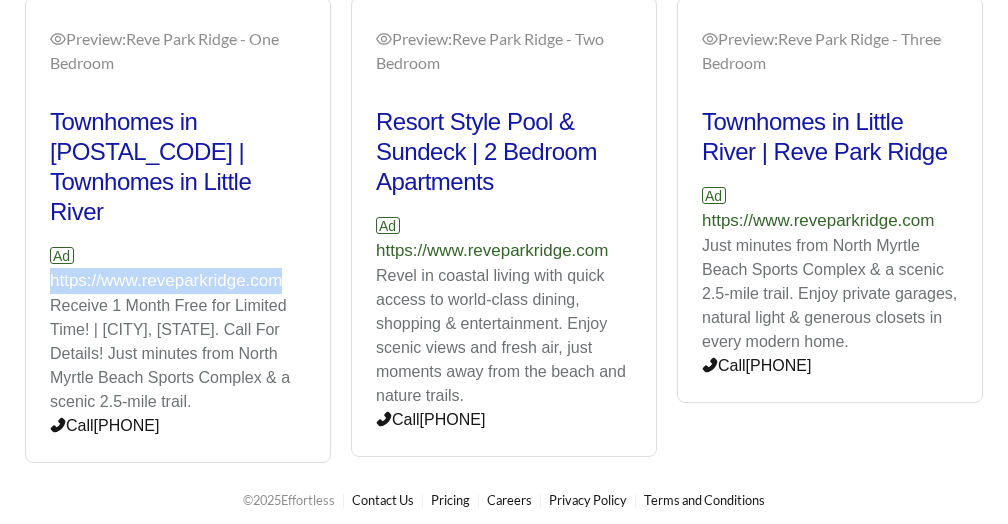 drag, startPoint x: 295, startPoint y: 237, endPoint x: 53, endPoint y: 249, distance: 242.29733 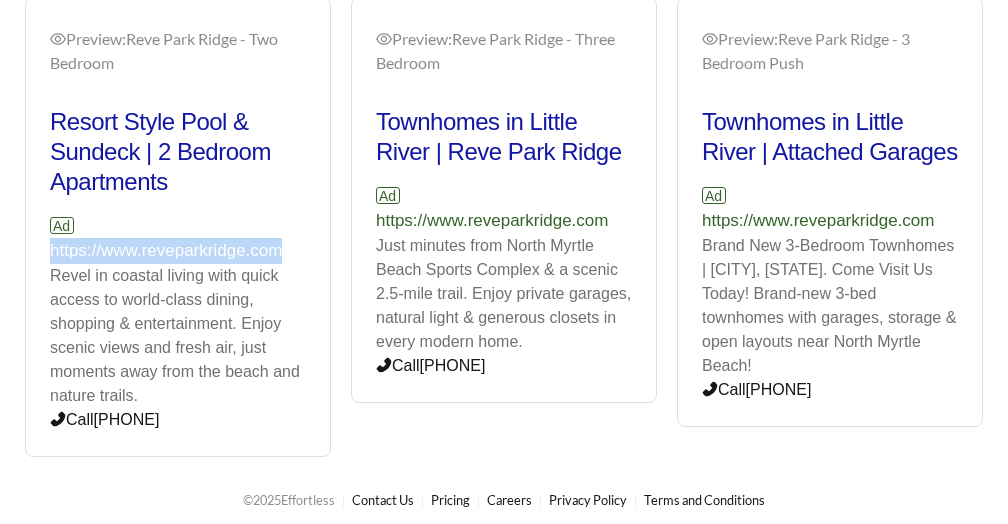 drag, startPoint x: 296, startPoint y: 244, endPoint x: 48, endPoint y: 246, distance: 248.00807 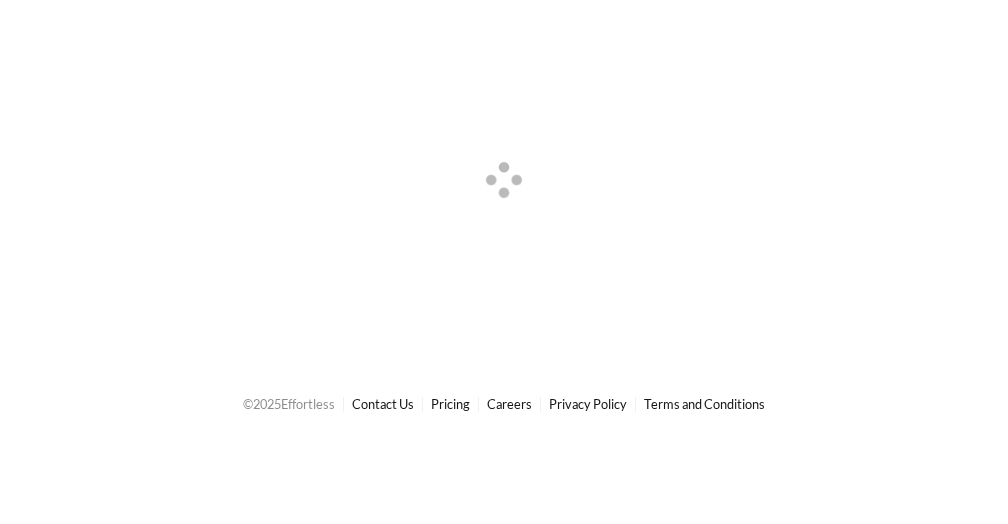 scroll, scrollTop: 0, scrollLeft: 0, axis: both 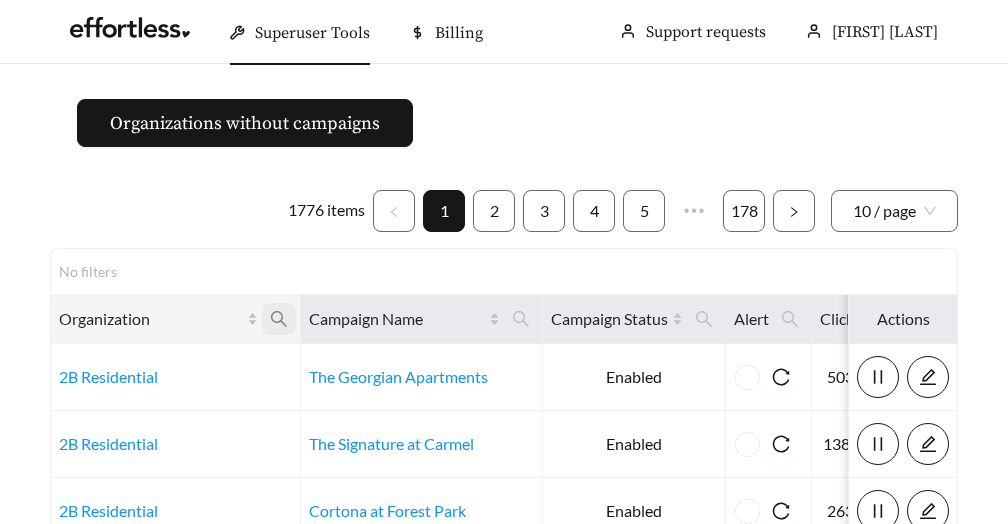 click 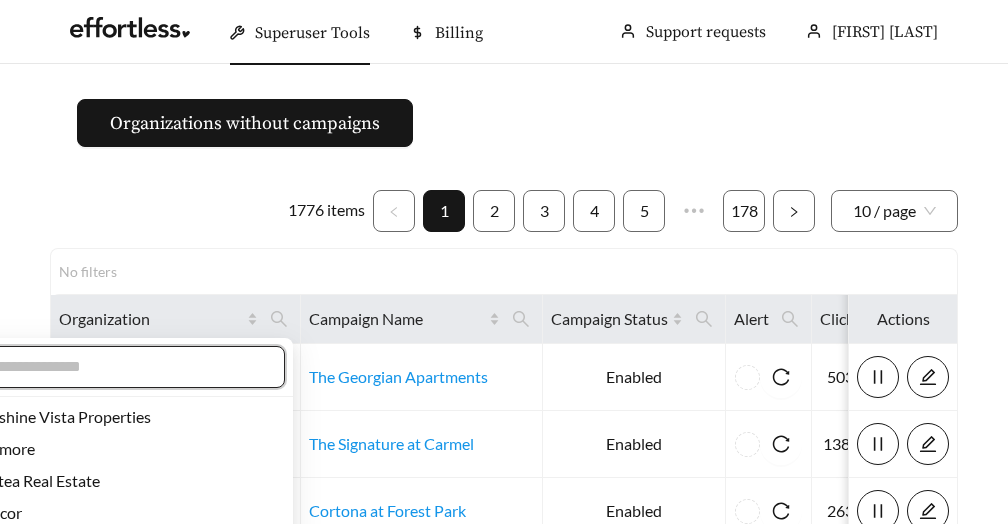click at bounding box center (120, 367) 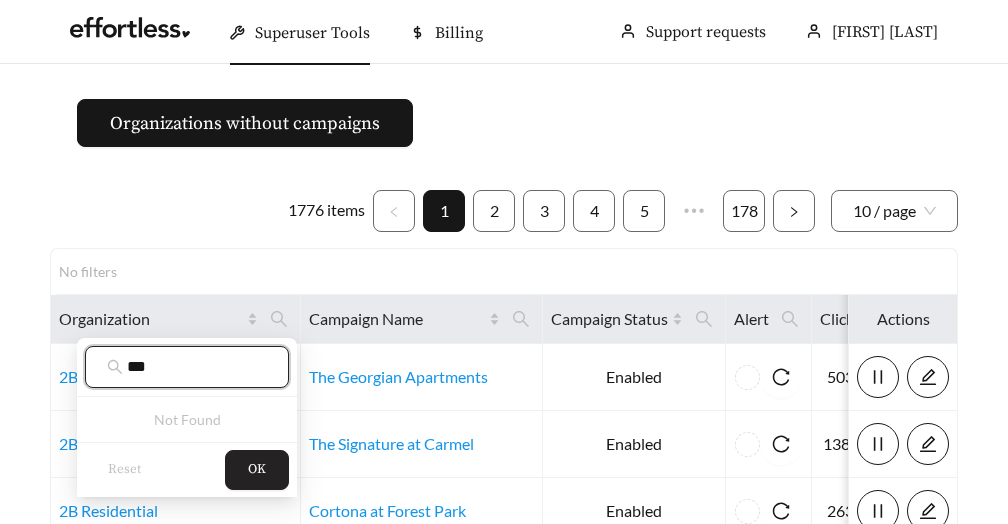 type on "***" 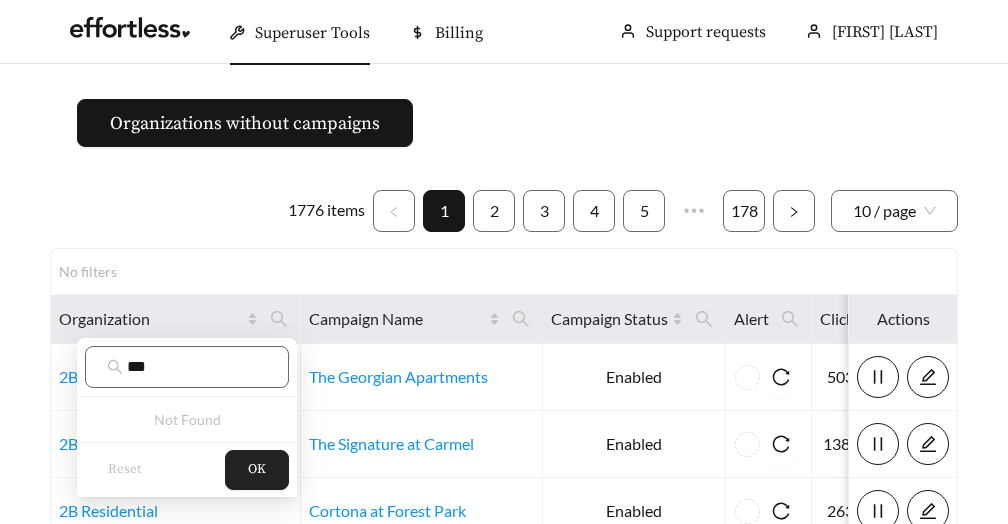 click on "OK" at bounding box center [257, 470] 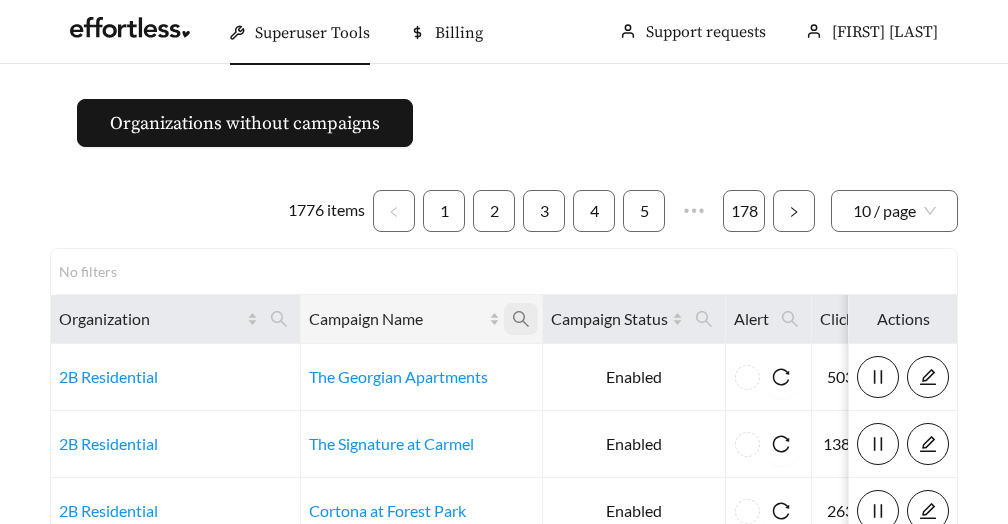 click 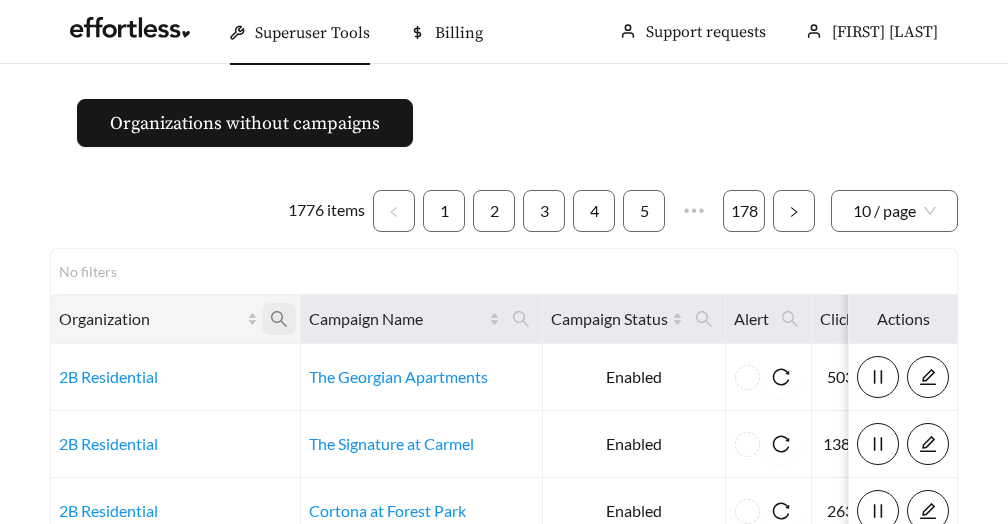 click 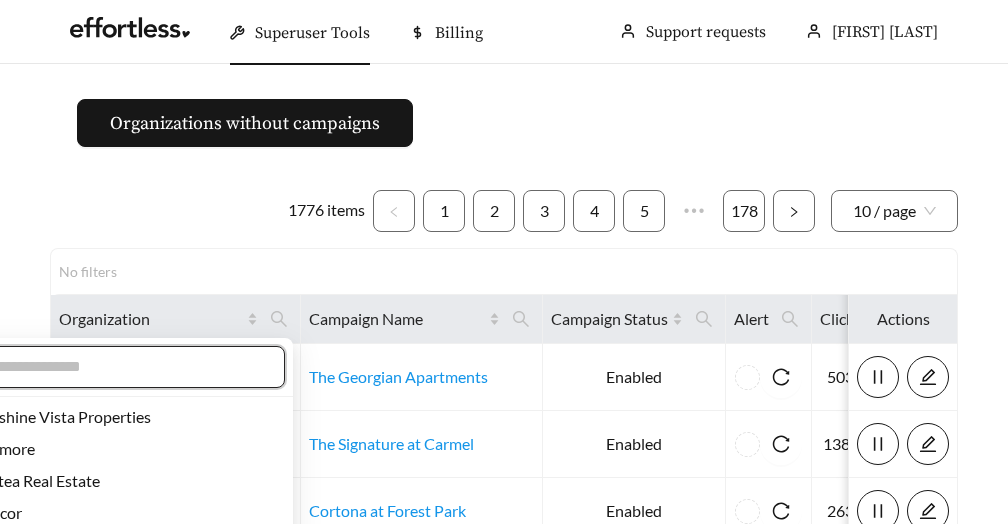 click at bounding box center (120, 367) 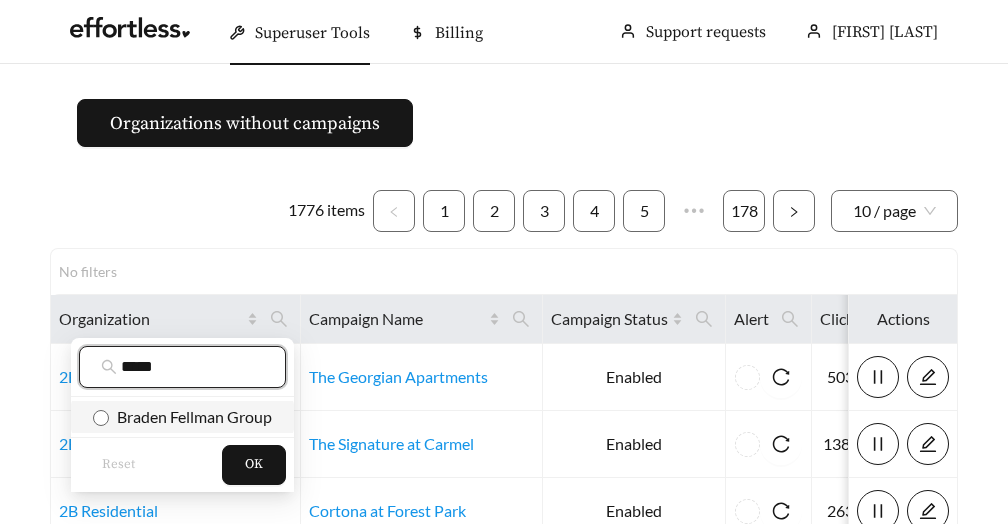 type on "*****" 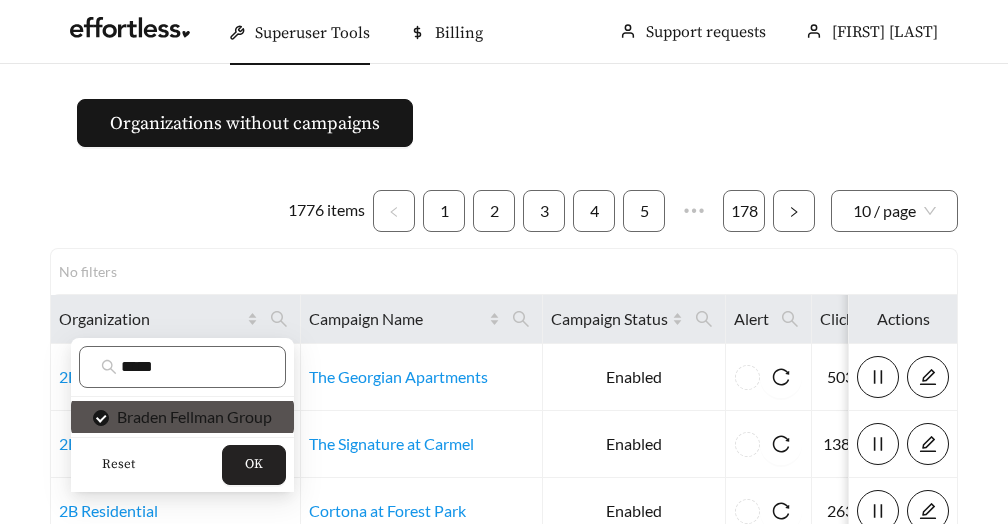 click on "OK" at bounding box center [254, 465] 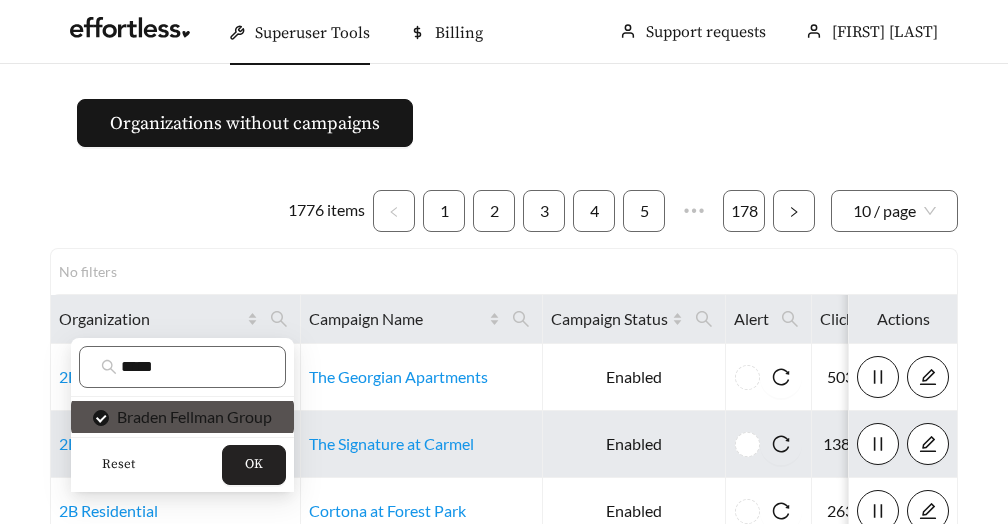 type 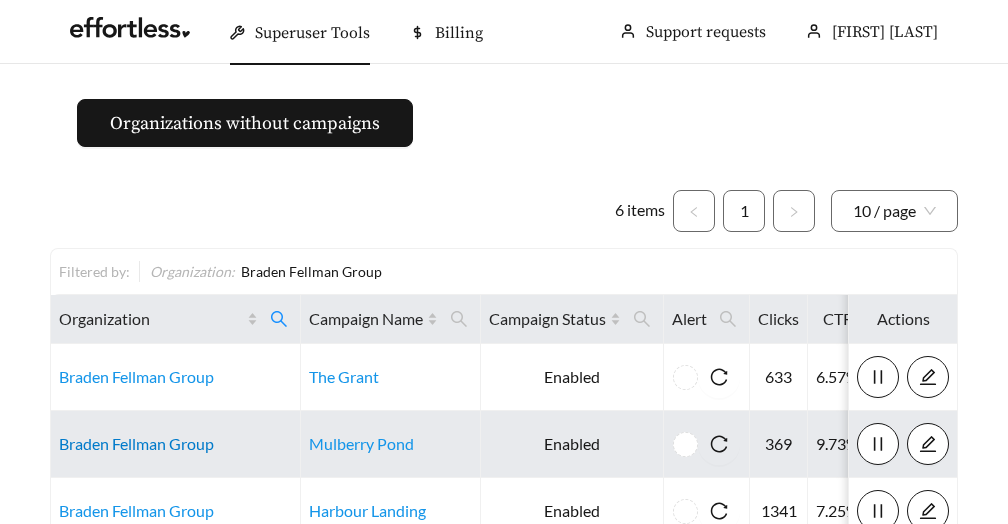 click on "Braden Fellman Group" at bounding box center [136, 443] 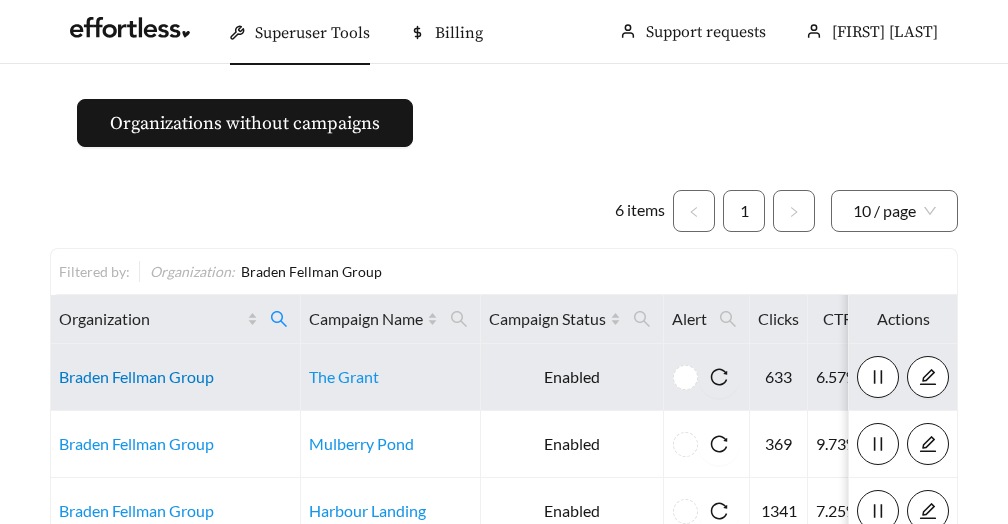 click on "Braden Fellman Group" at bounding box center [136, 376] 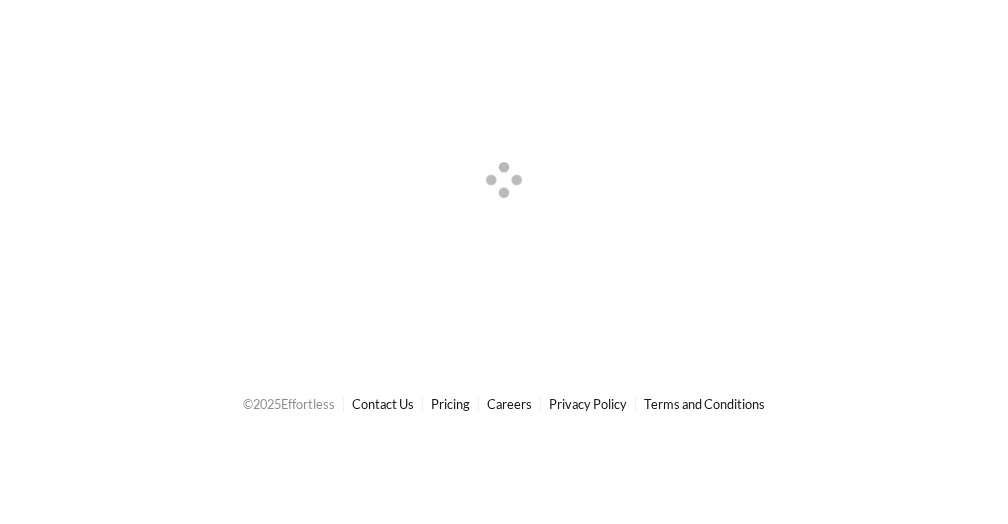 scroll, scrollTop: 0, scrollLeft: 0, axis: both 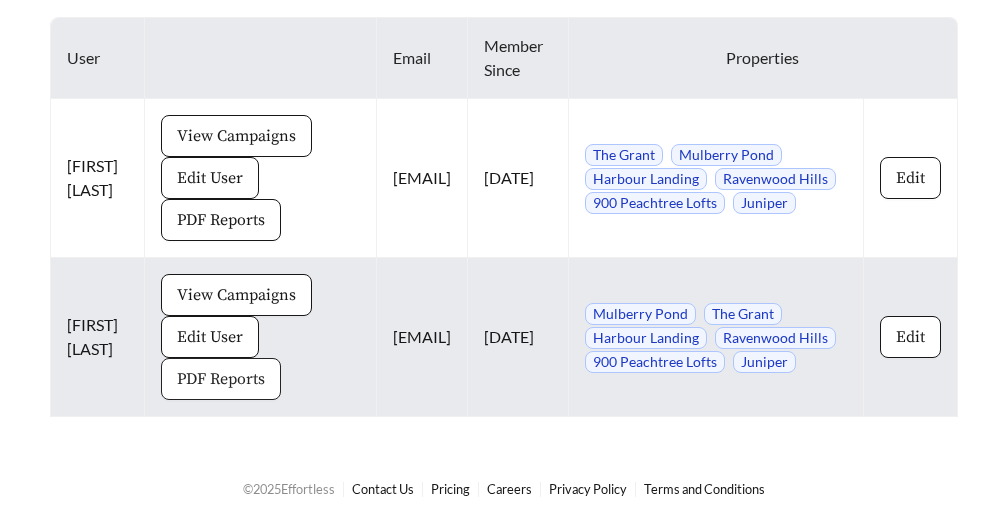 click on "PDF Reports" at bounding box center [221, 379] 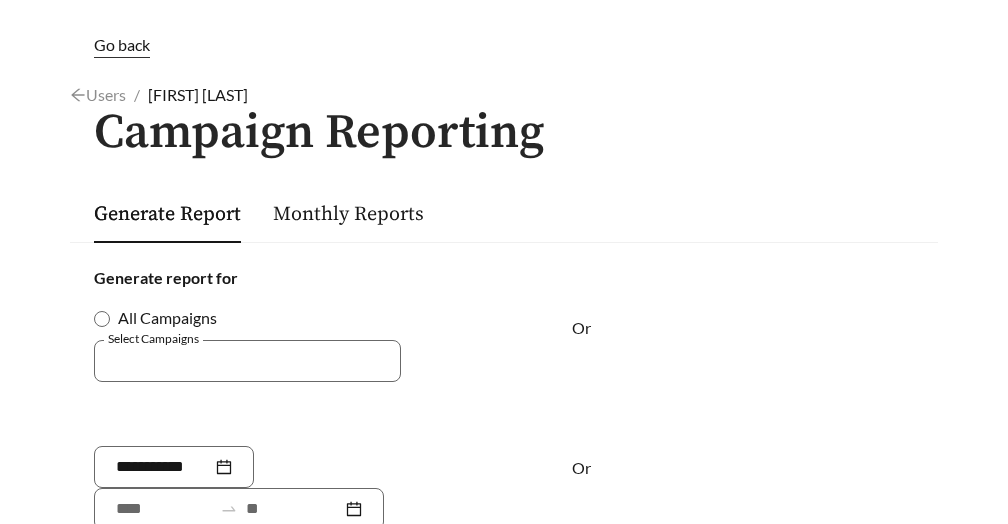 scroll, scrollTop: 71, scrollLeft: 0, axis: vertical 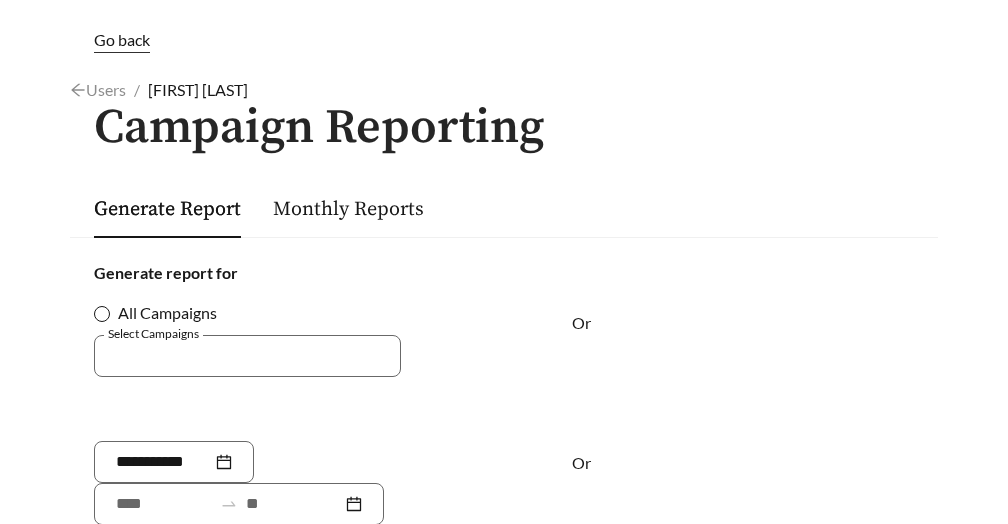click on "All Campaigns" at bounding box center (159, 313) 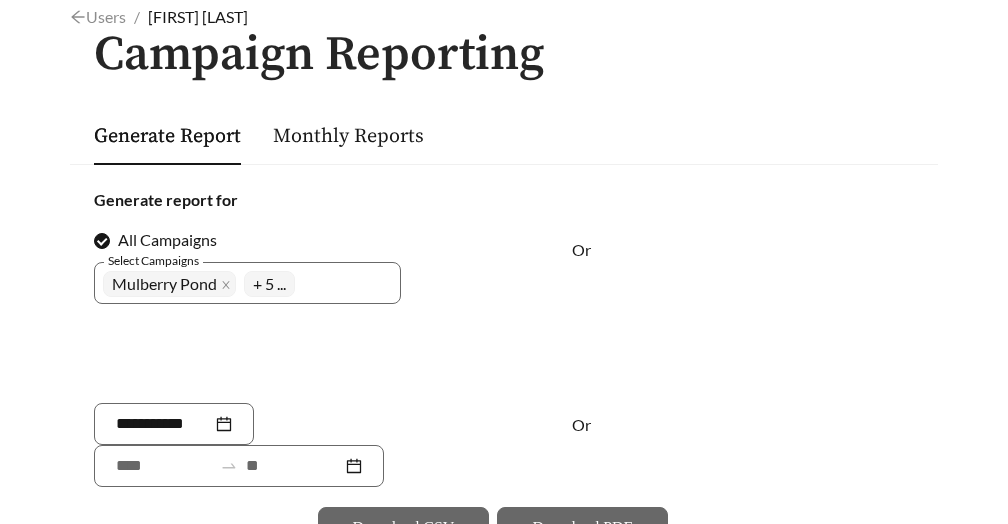 scroll, scrollTop: 174, scrollLeft: 0, axis: vertical 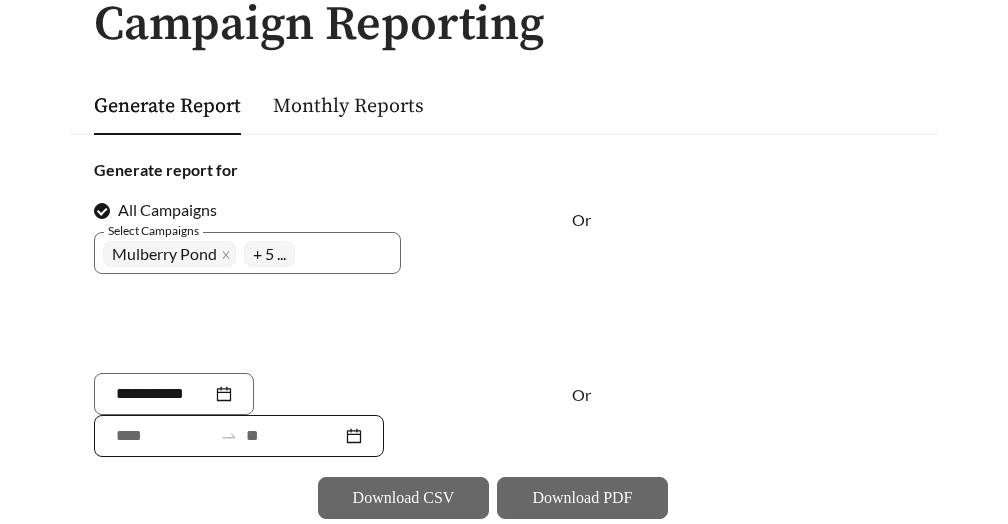 click at bounding box center (164, 436) 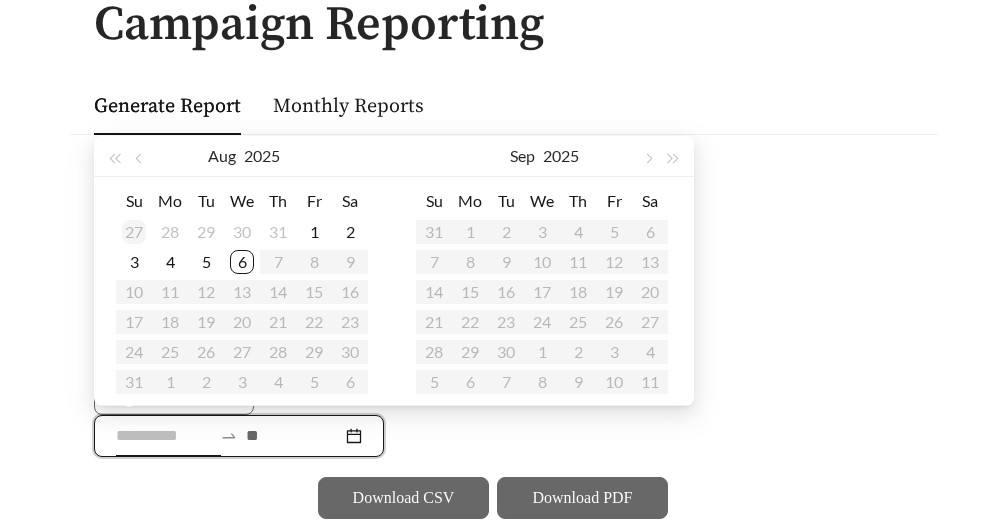 type on "**********" 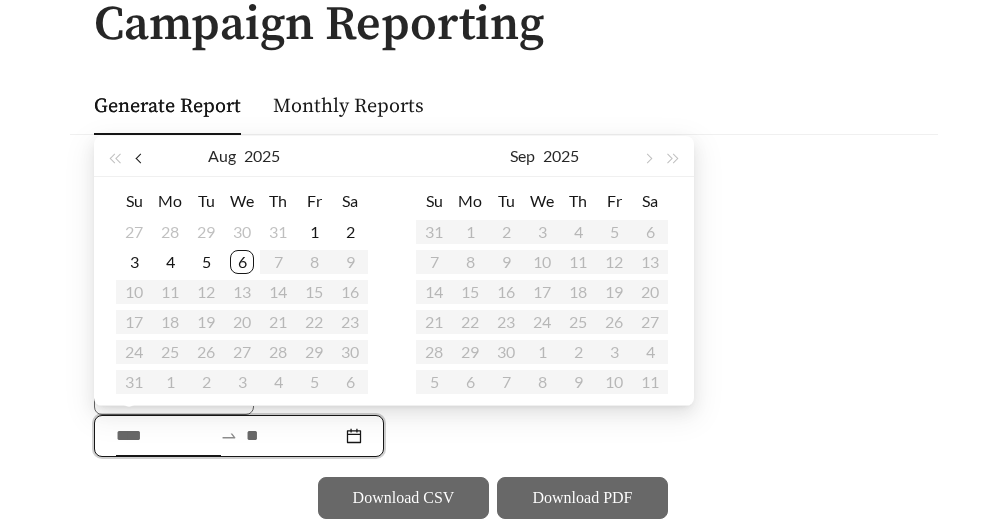 click at bounding box center (140, 159) 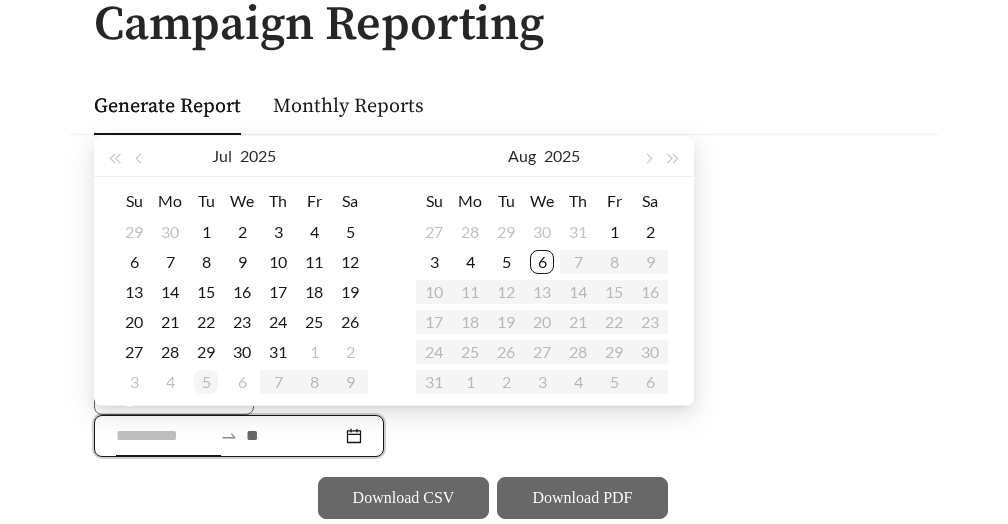 type on "**********" 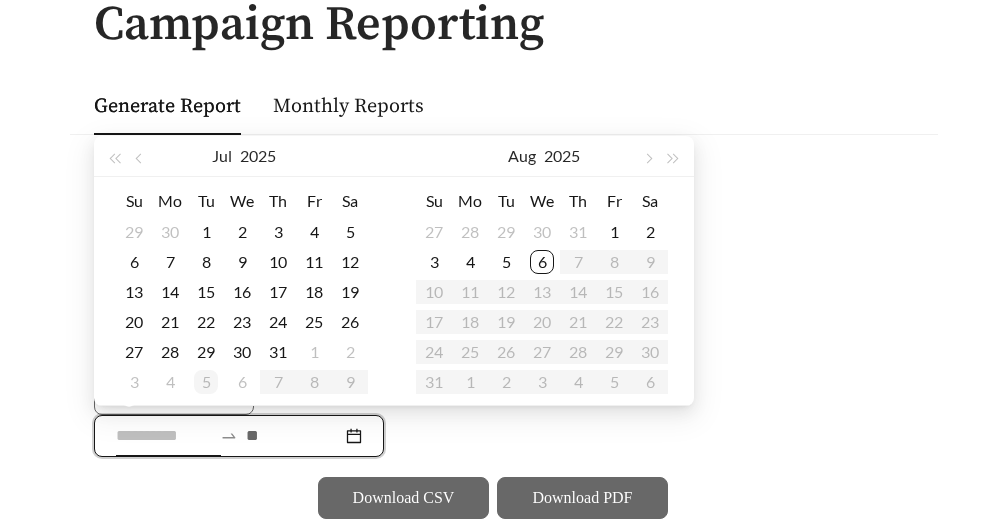 click on "5" at bounding box center (206, 382) 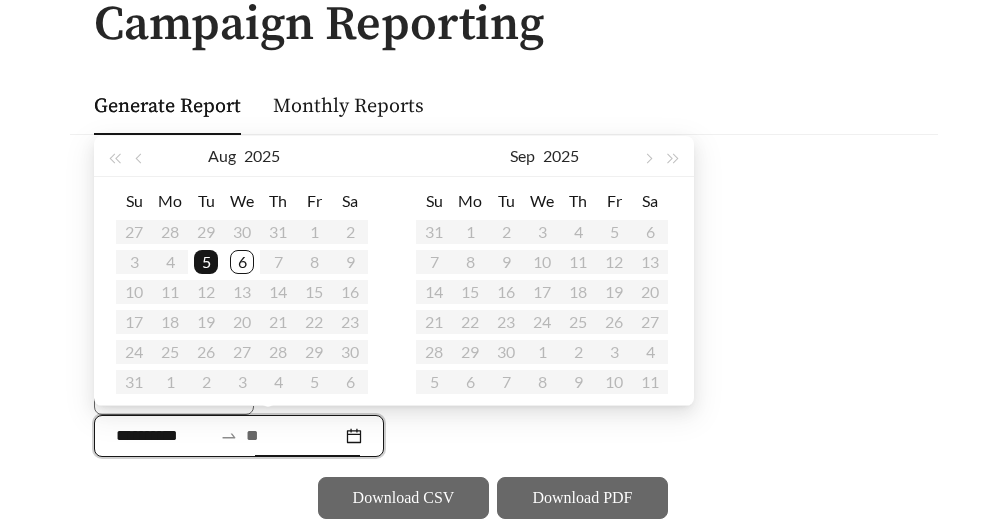 type on "**********" 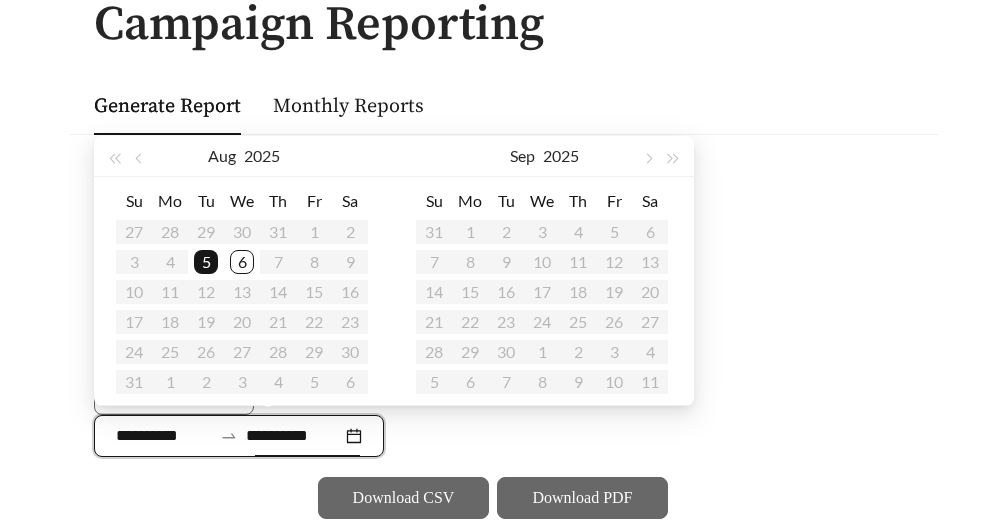 type 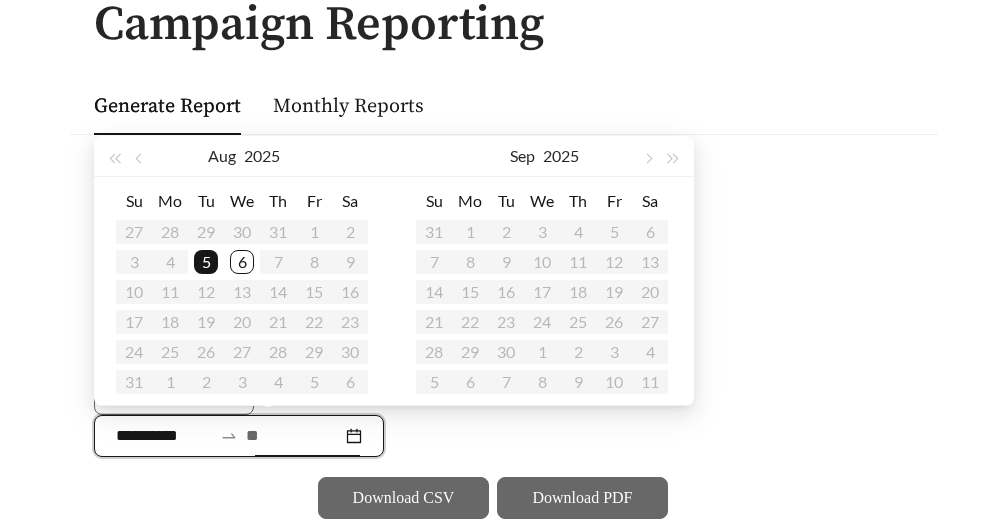click on "**********" at bounding box center [164, 436] 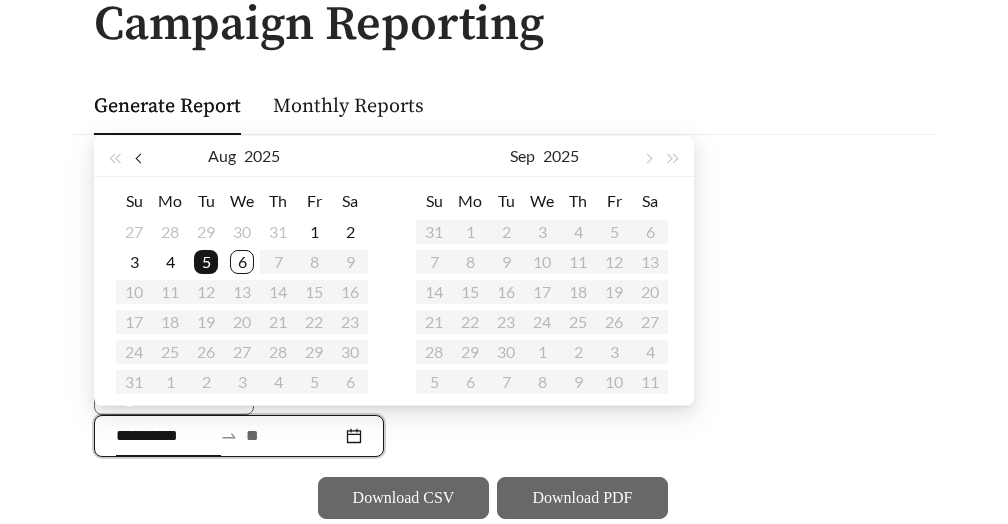 click at bounding box center [140, 159] 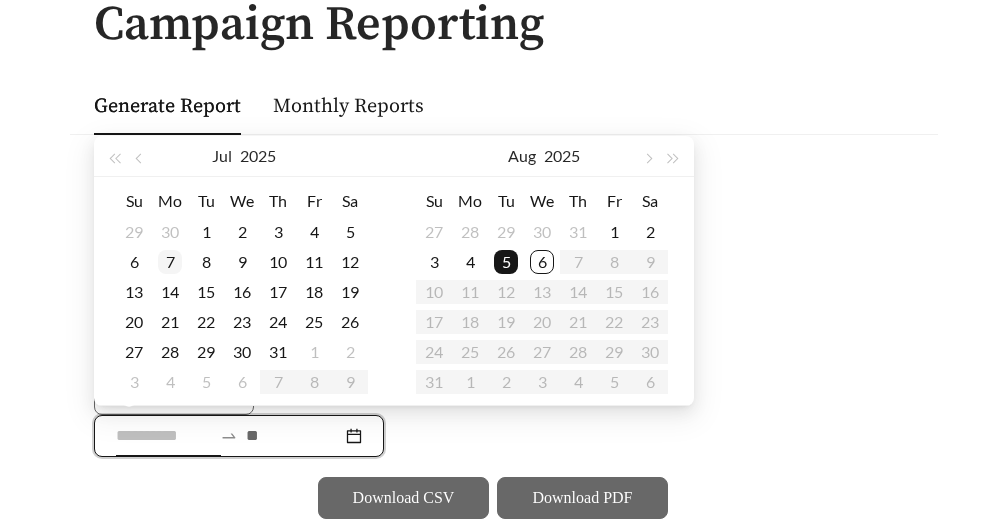 type on "**********" 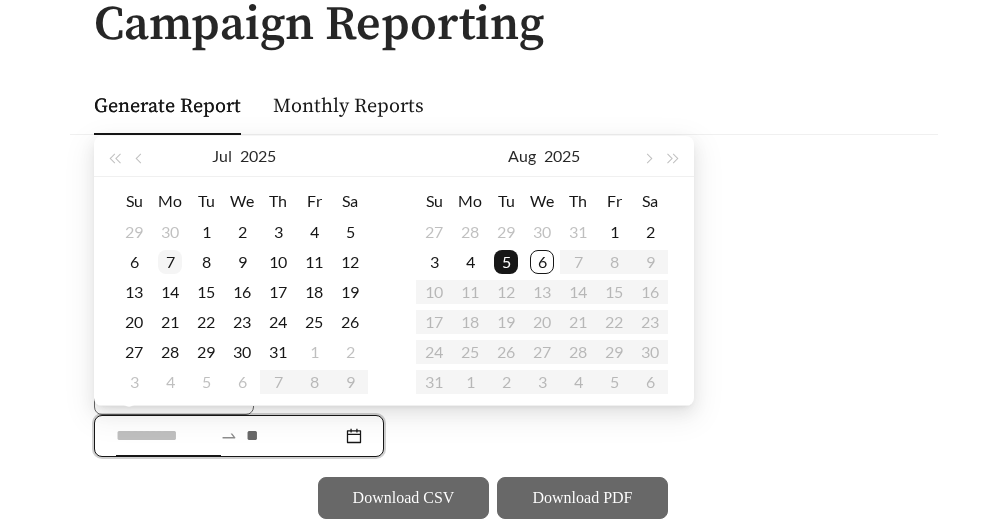 click on "7" at bounding box center [170, 262] 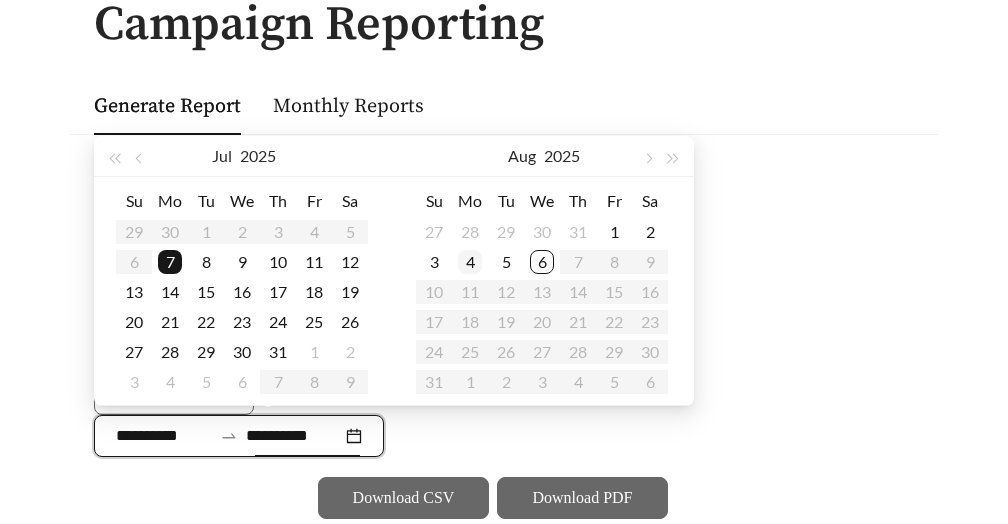 type on "**********" 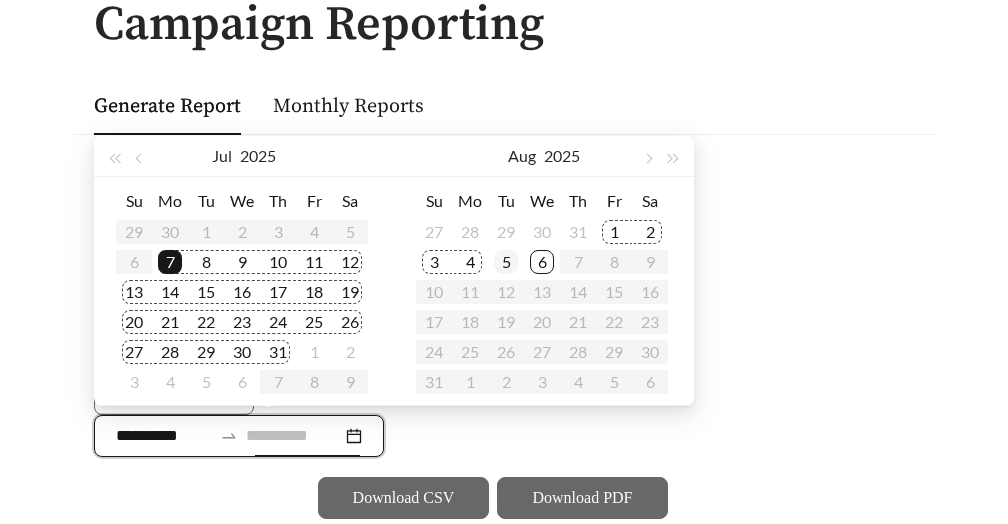 type on "**********" 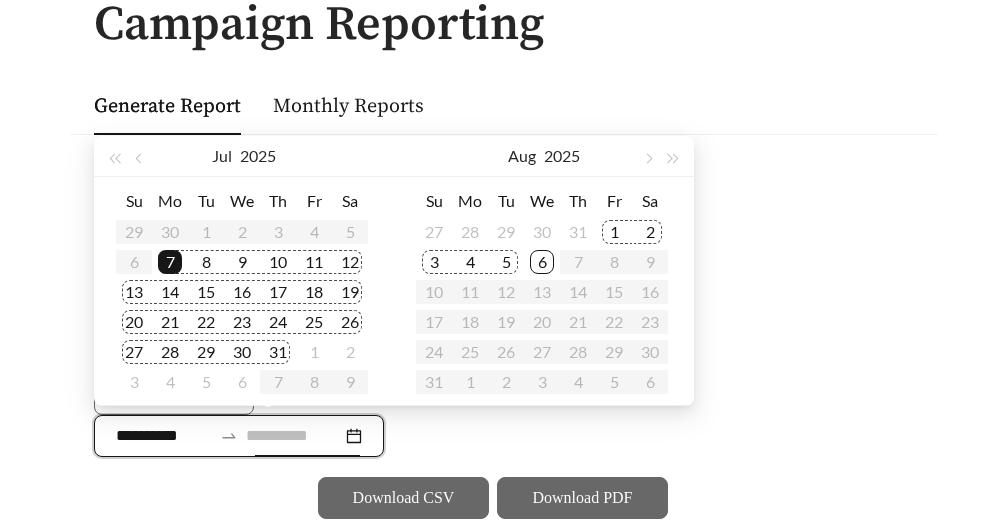 click on "5" at bounding box center [506, 262] 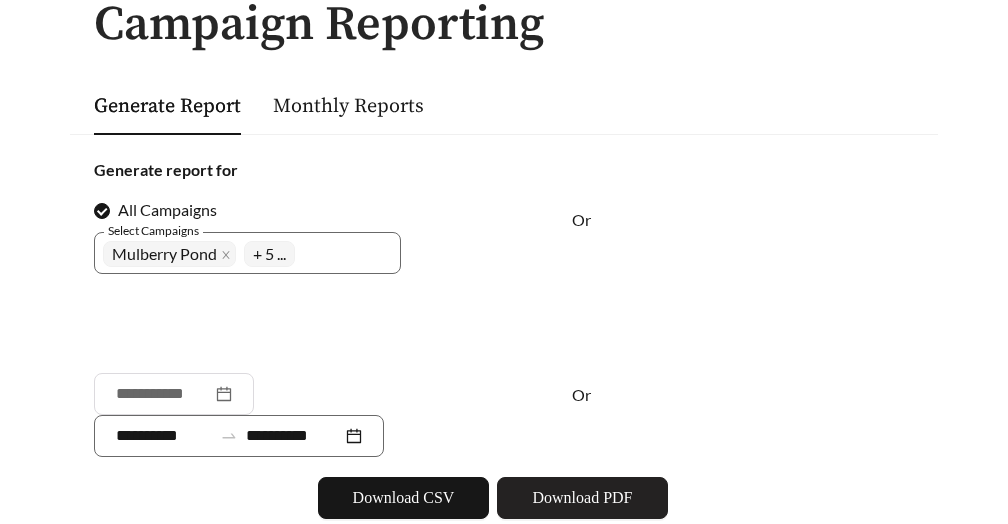click on "Download PDF" at bounding box center [582, 498] 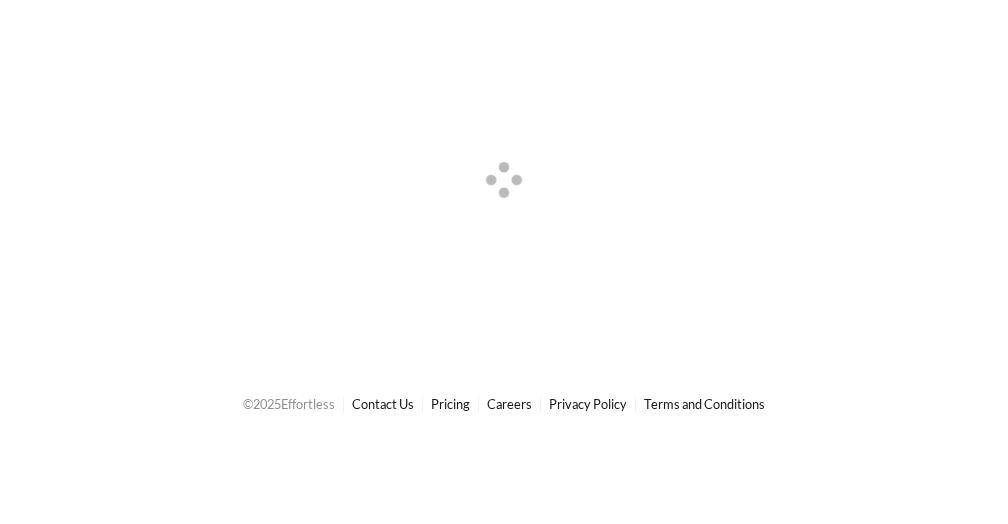 scroll, scrollTop: 0, scrollLeft: 0, axis: both 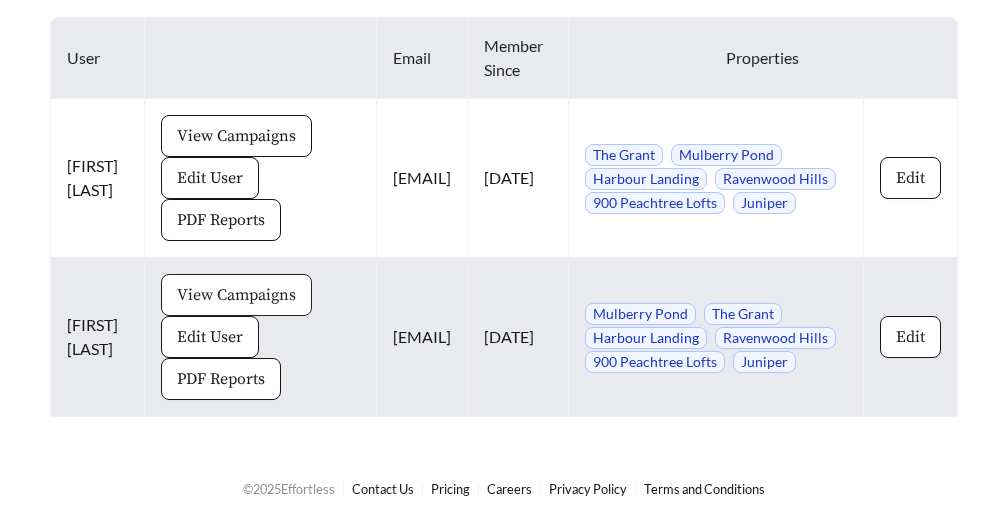 click on "View Campaigns" at bounding box center (236, 295) 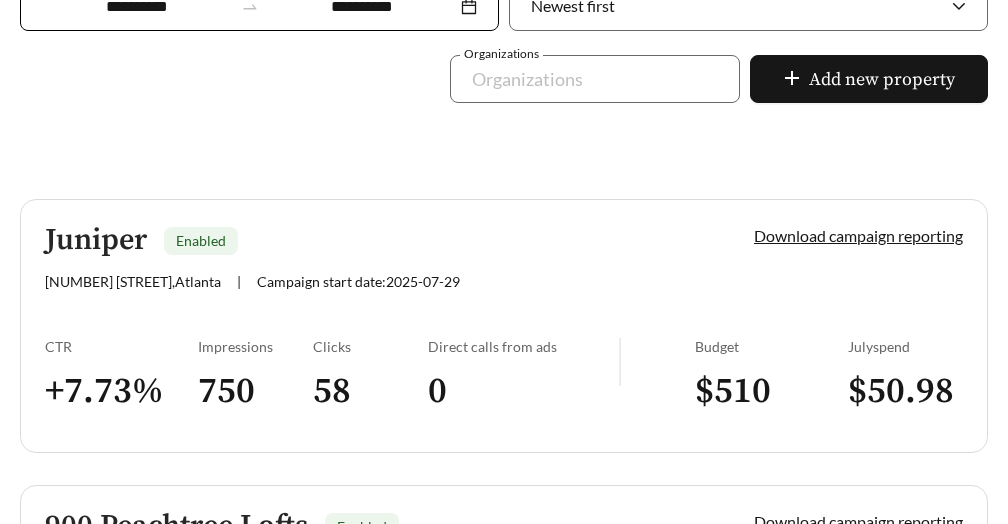 scroll, scrollTop: 472, scrollLeft: 0, axis: vertical 